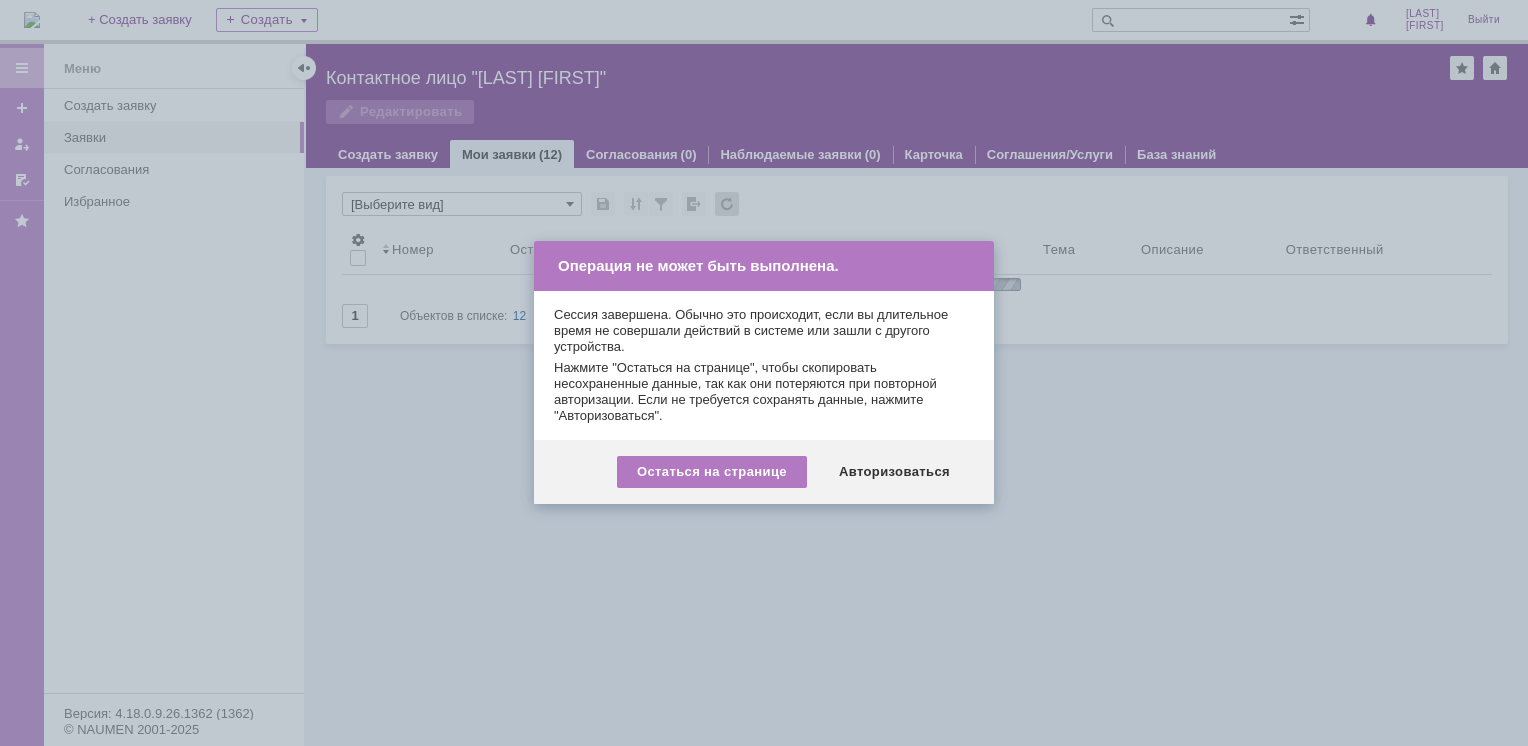 scroll, scrollTop: 0, scrollLeft: 0, axis: both 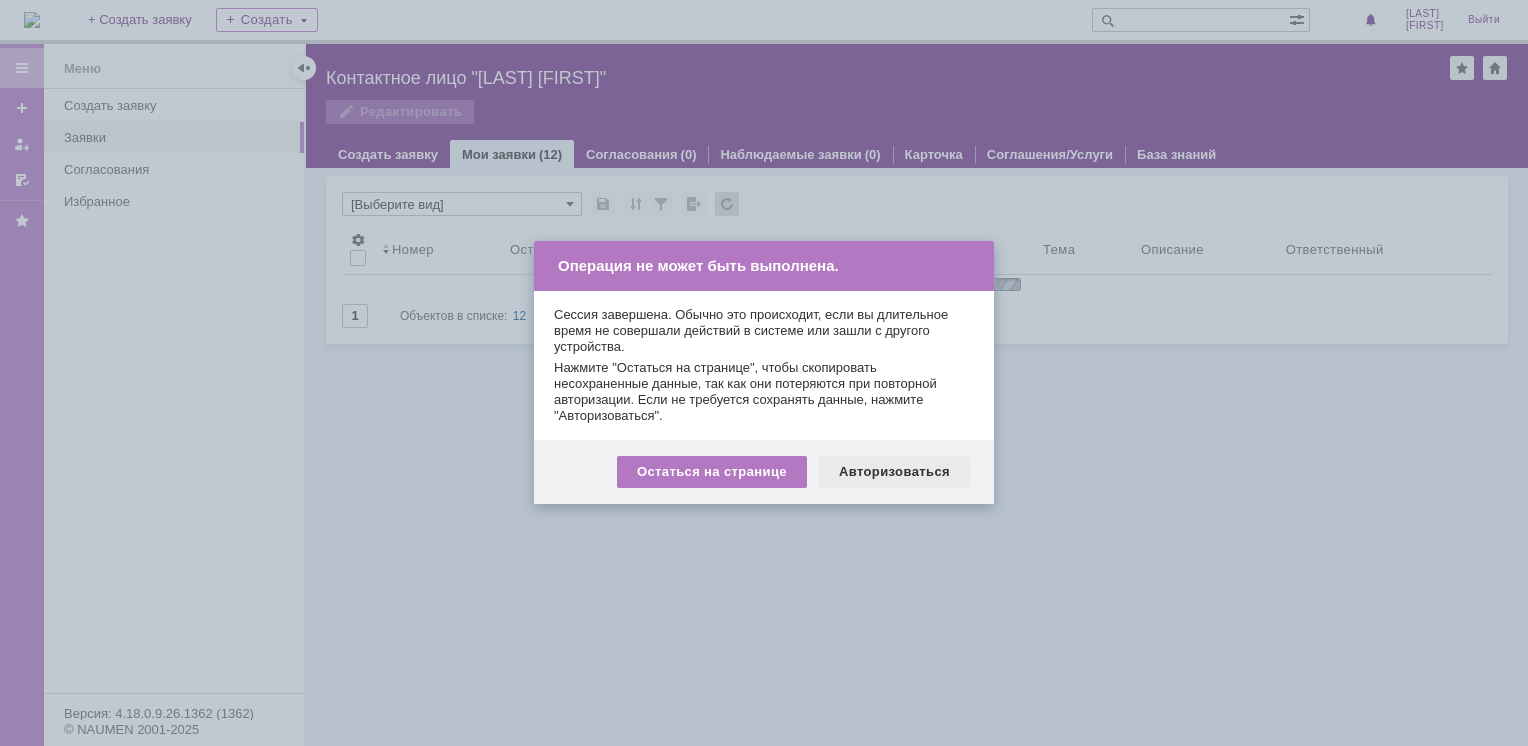 click on "Авторизоваться" at bounding box center [894, 472] 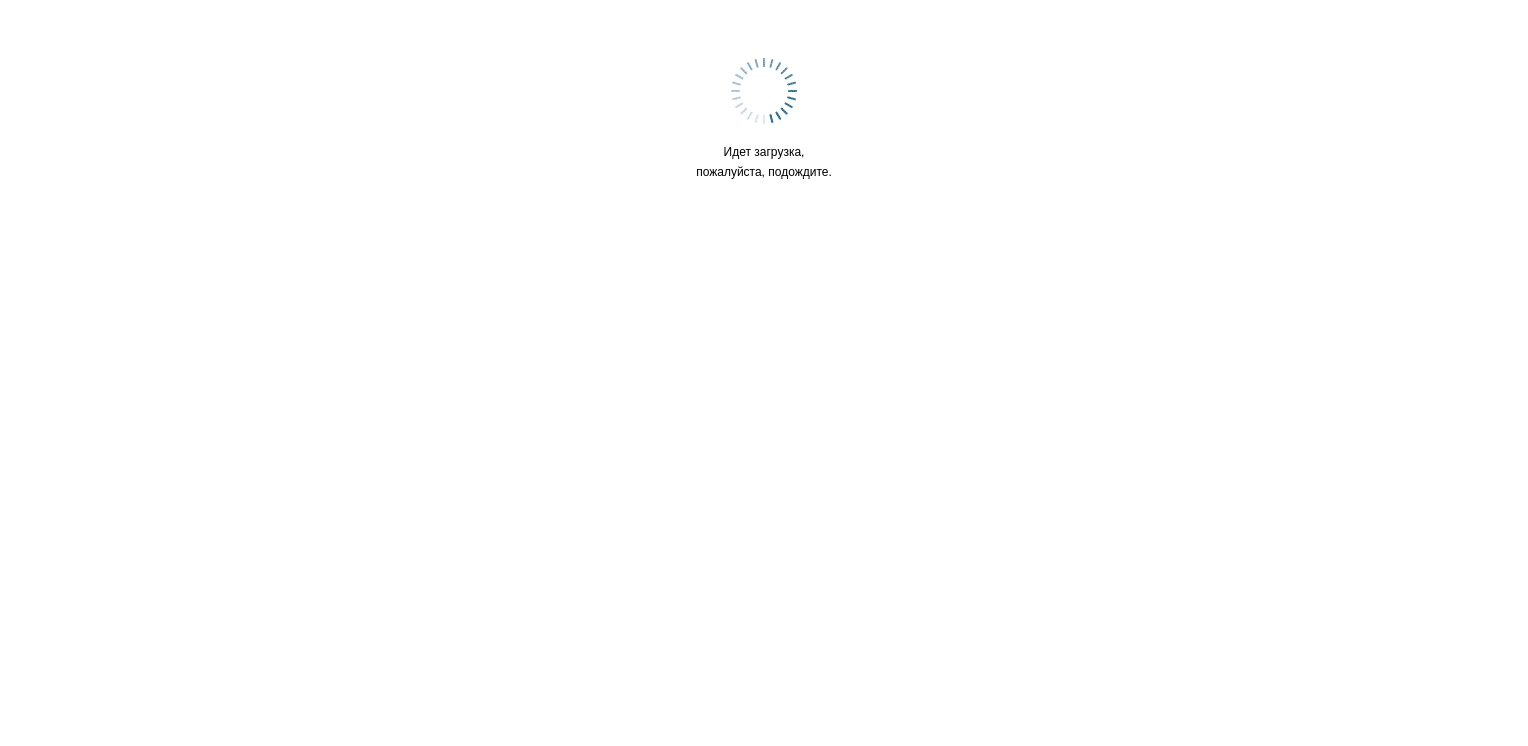 scroll, scrollTop: 0, scrollLeft: 0, axis: both 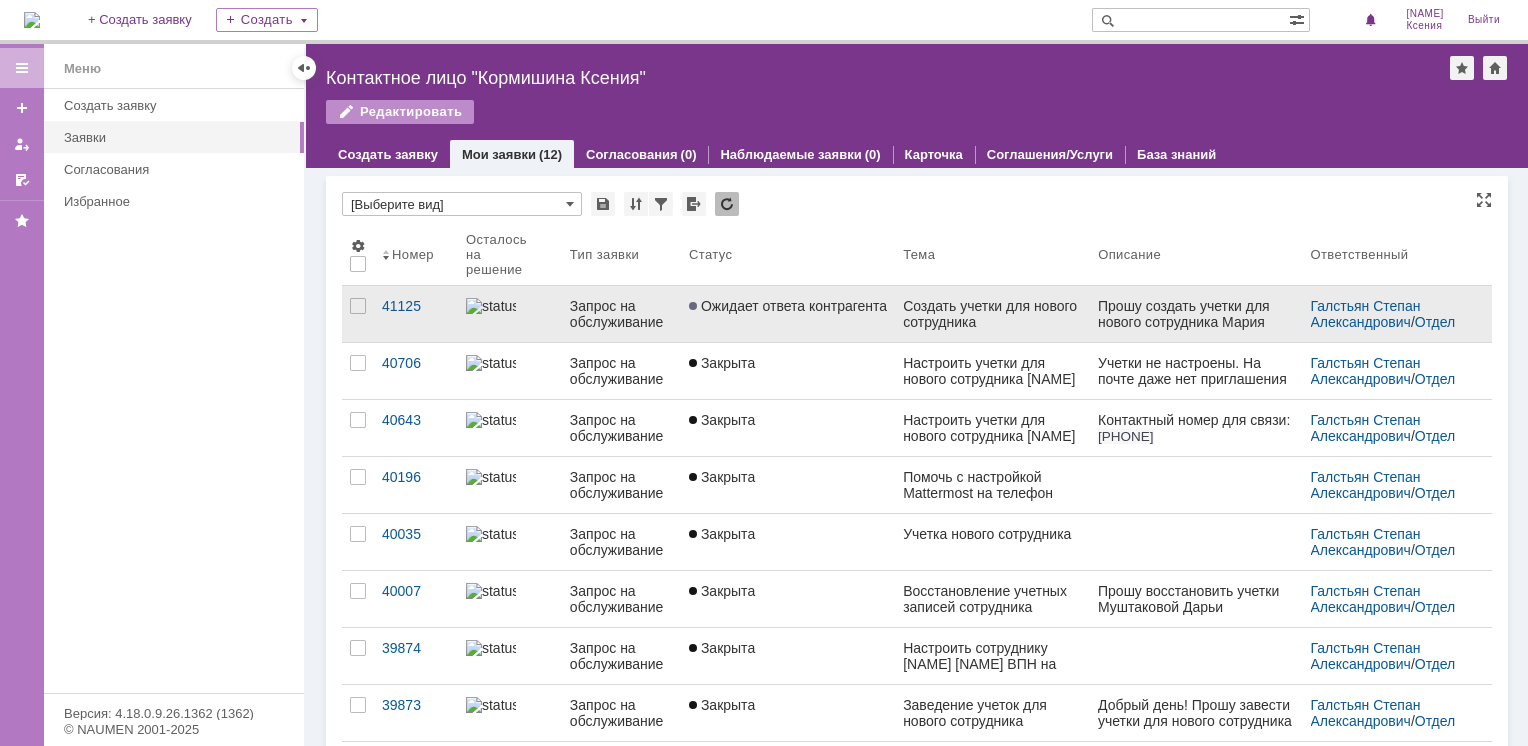 click on "Ожидает ответа контрагента" at bounding box center (788, 306) 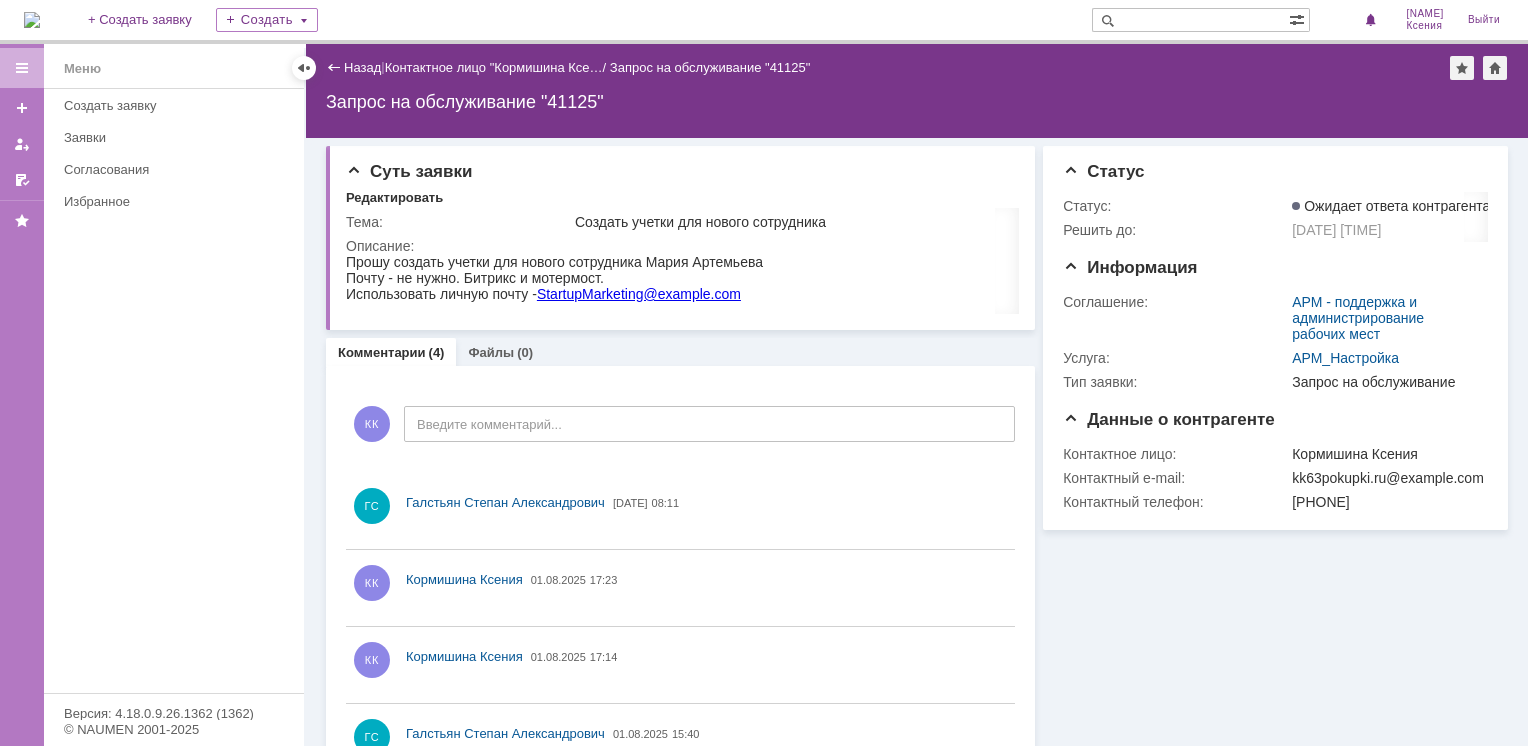 scroll, scrollTop: 0, scrollLeft: 0, axis: both 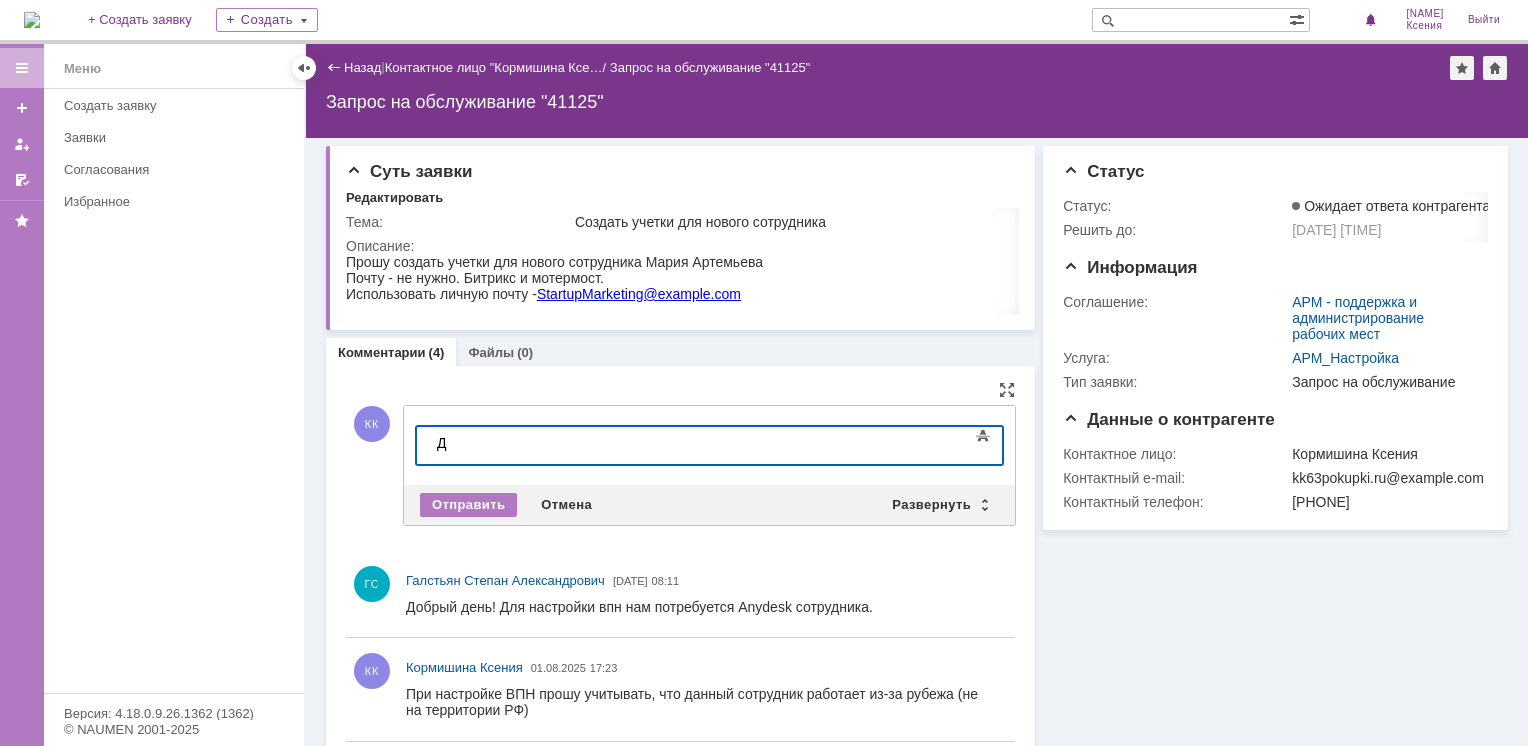 type 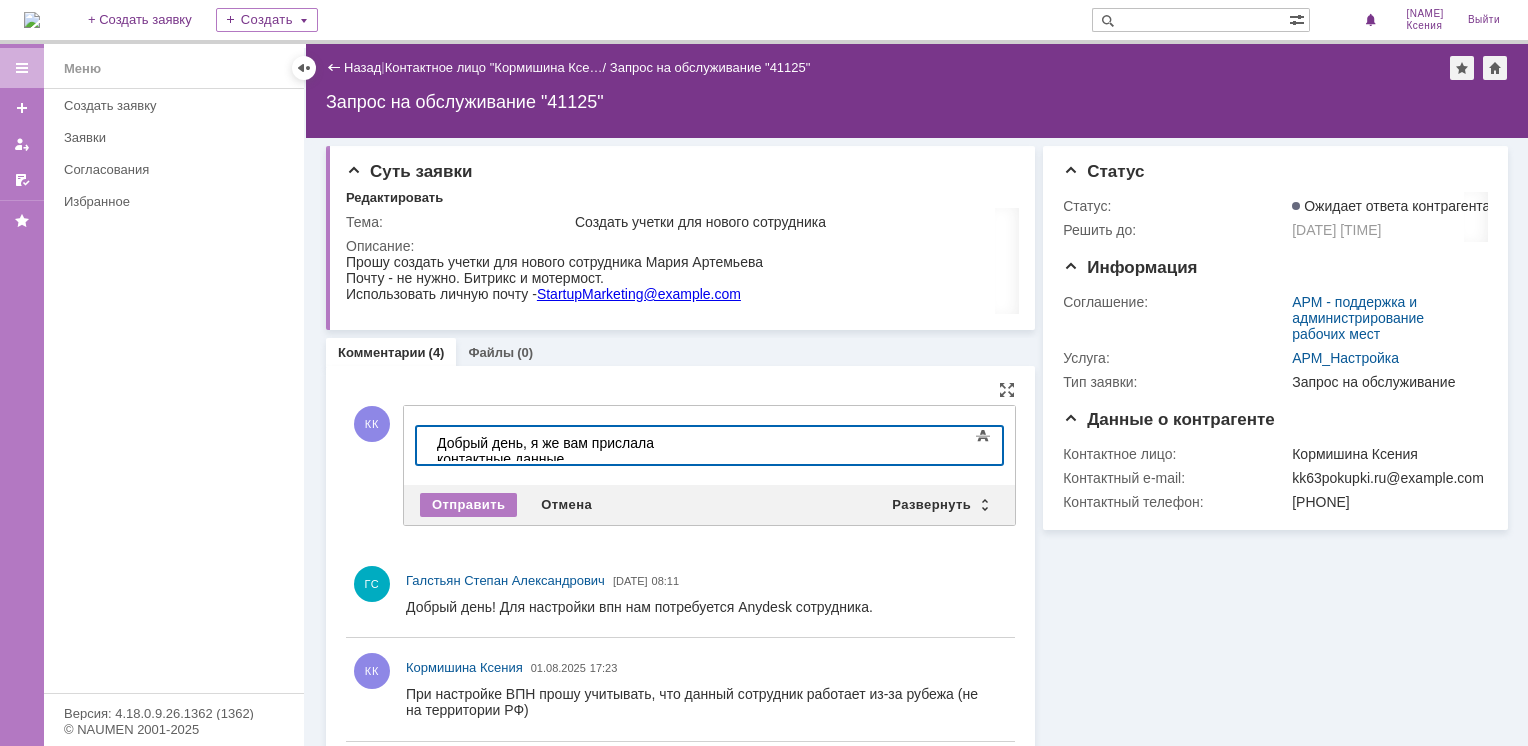 click on "Добрый день, я же вам прислала контактные данные" at bounding box center (579, 451) 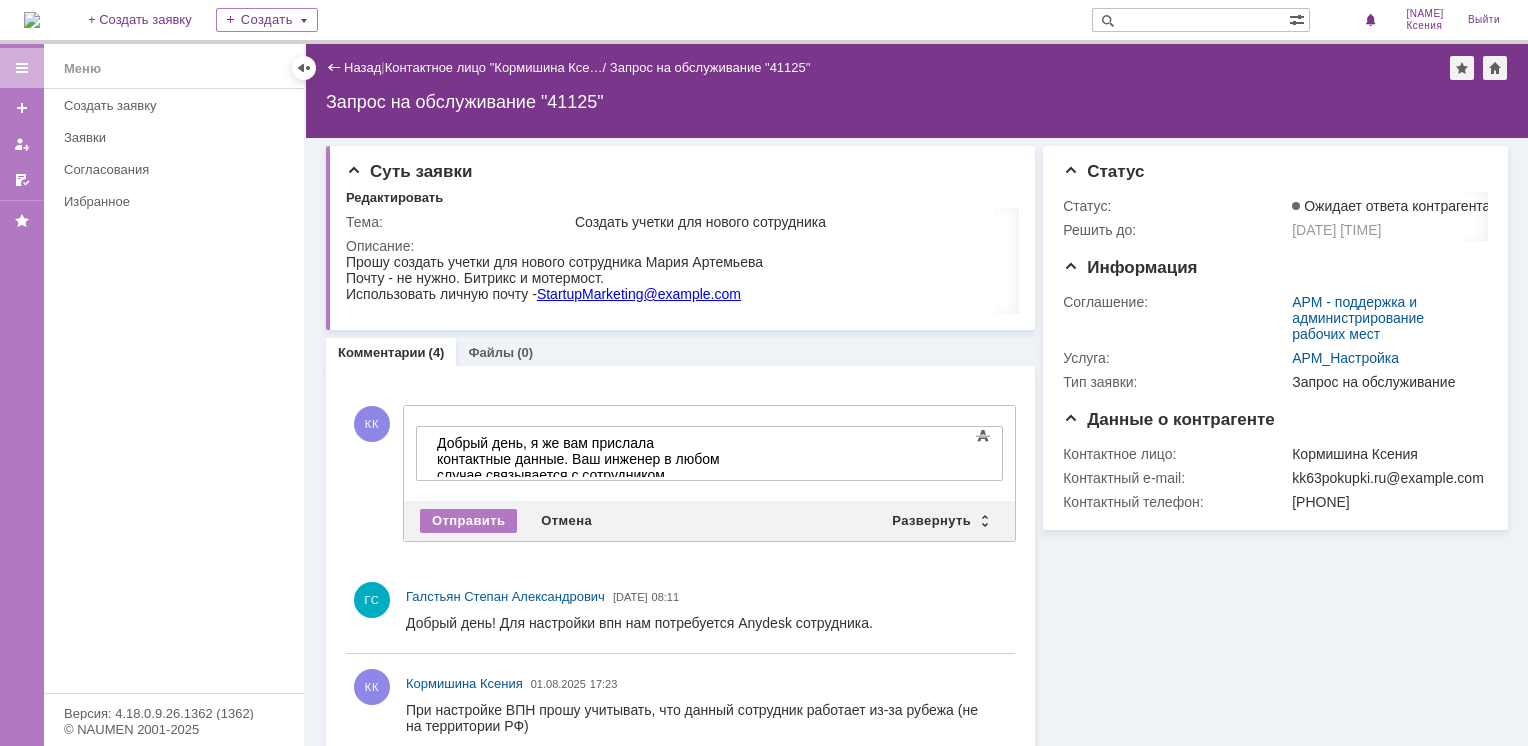 click on "Информация Статус Статус: Ожидает ответа контрагента Решить до: [DATE] [TIME] Информация Соглашение: АРМ - поддержка и администрирование рабочих мест Услуга: АРМ_Настройка Тип заявки: Запрос на обслуживание Данные о контрагенте Контактное лицо: [NAME] [NAME] Контактный e-mail: kk63pokupki.ru@example.com Контактный телефон: [PHONE]" at bounding box center (1271, 599) 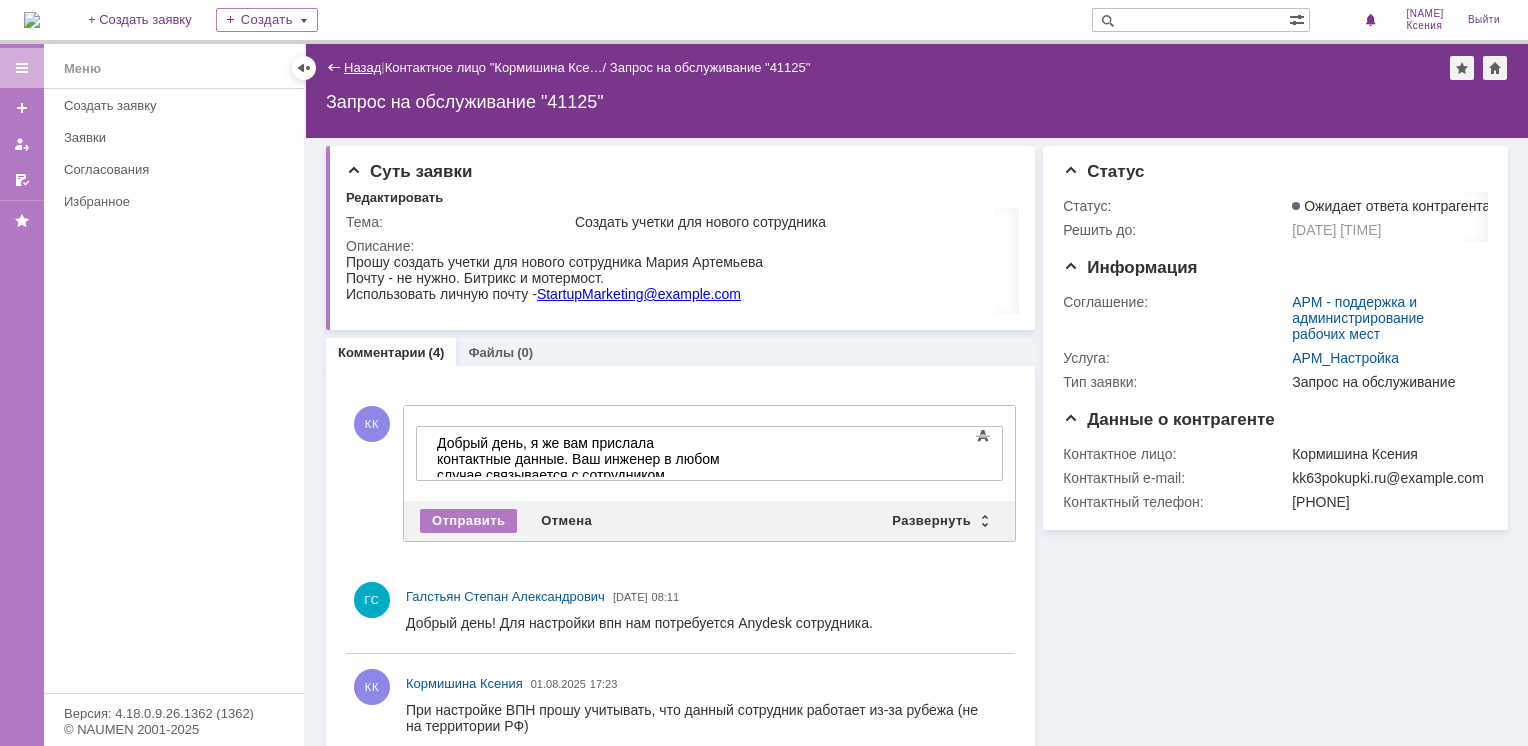 click on "Назад" at bounding box center [362, 67] 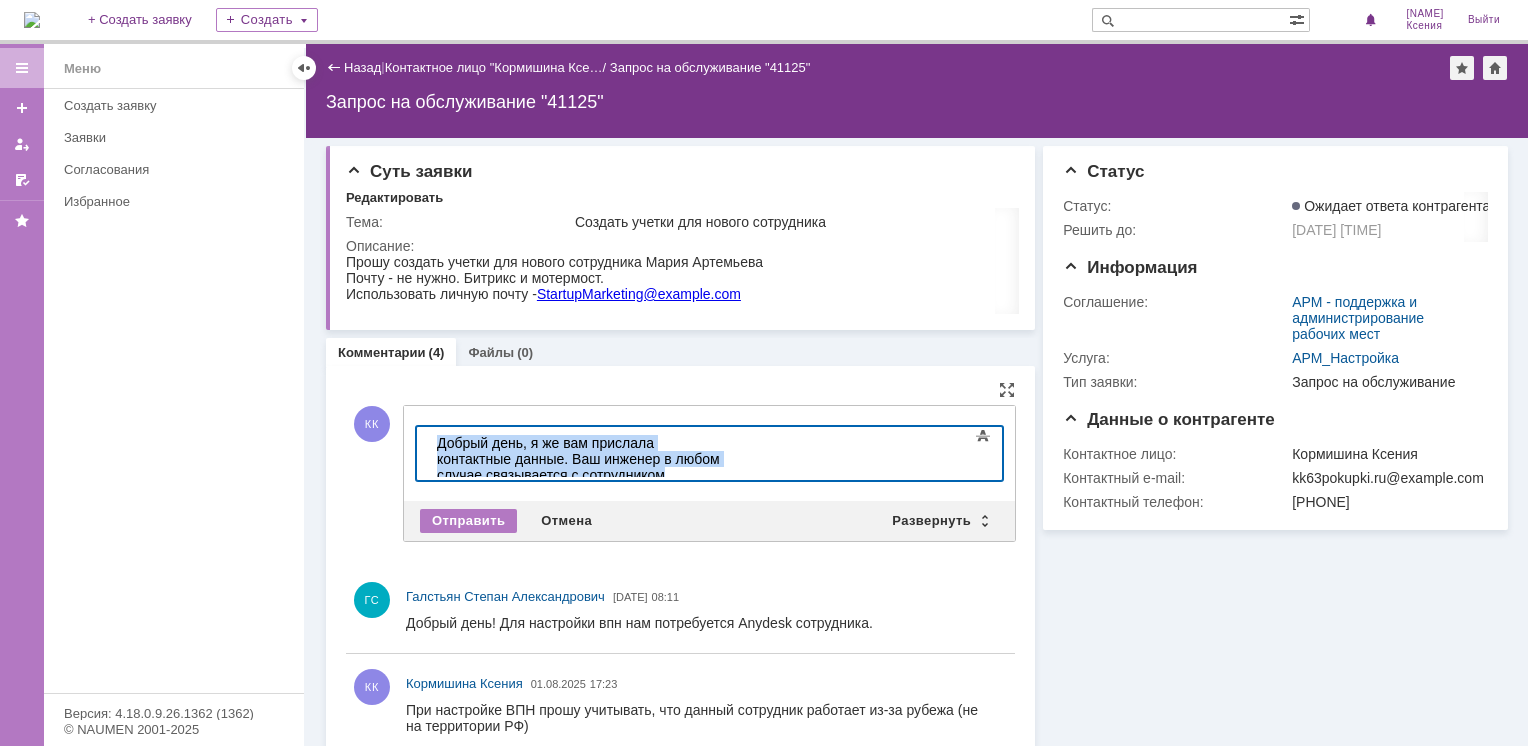 drag, startPoint x: 689, startPoint y: 465, endPoint x: 385, endPoint y: 403, distance: 310.25797 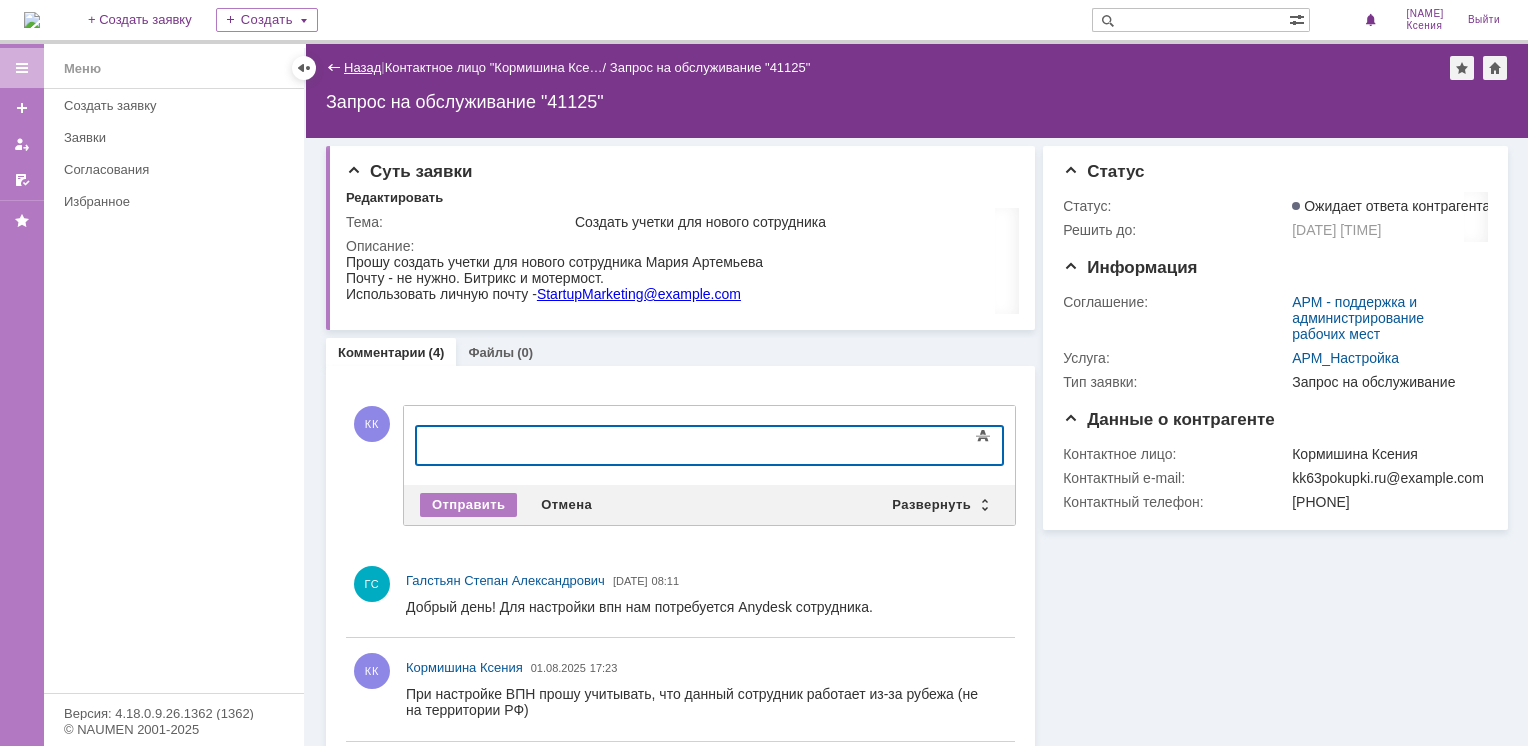 click on "Назад" at bounding box center [362, 67] 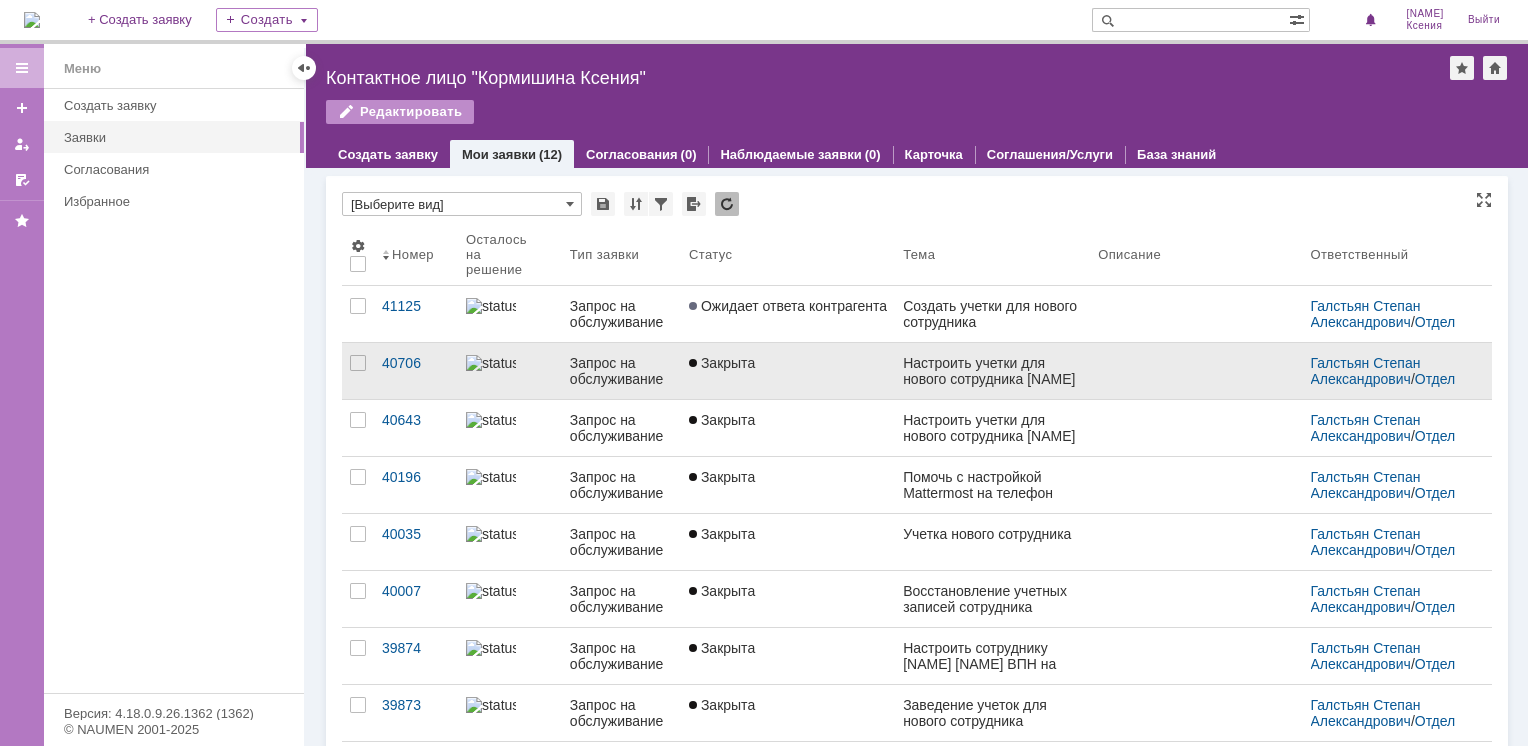 scroll, scrollTop: 0, scrollLeft: 0, axis: both 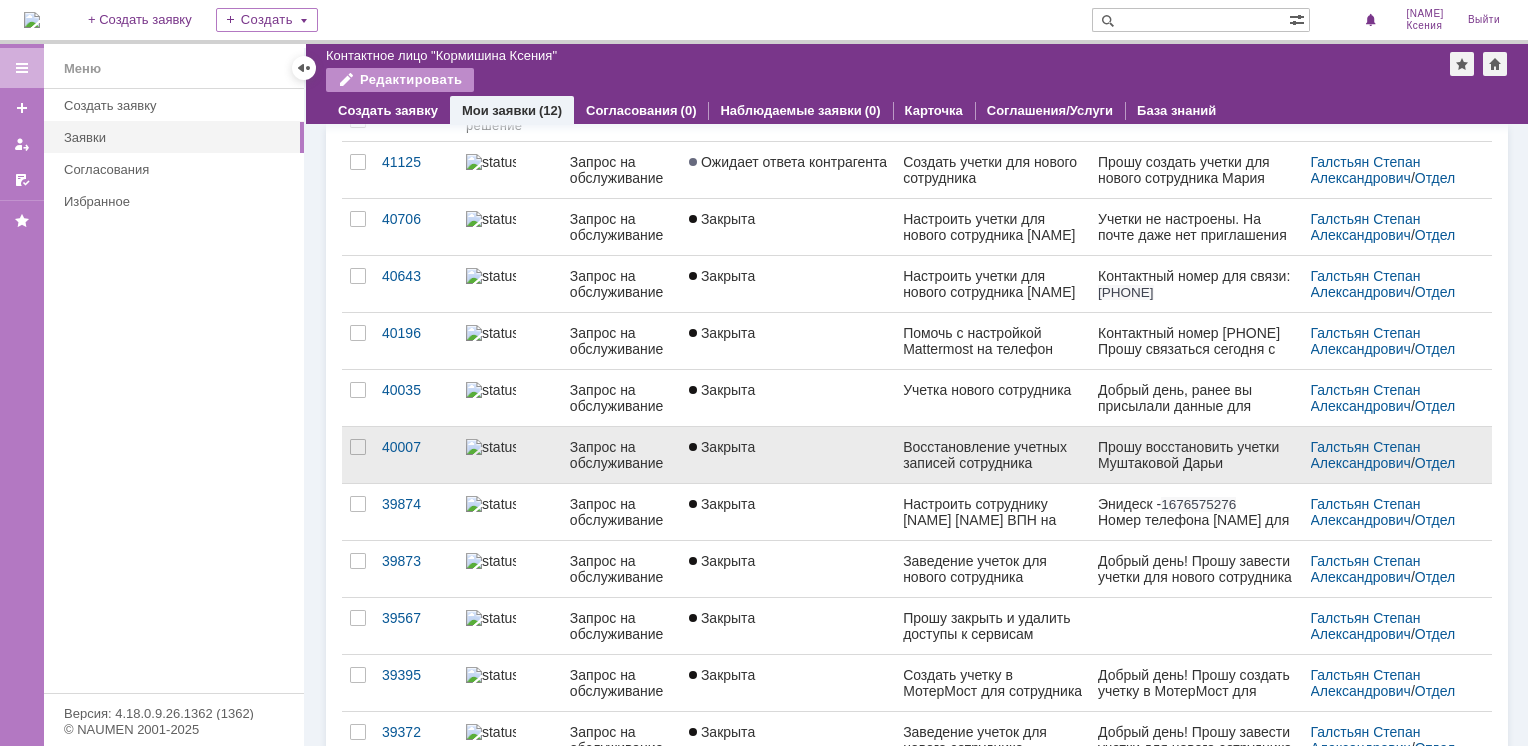 click on "Закрыта" at bounding box center [788, 455] 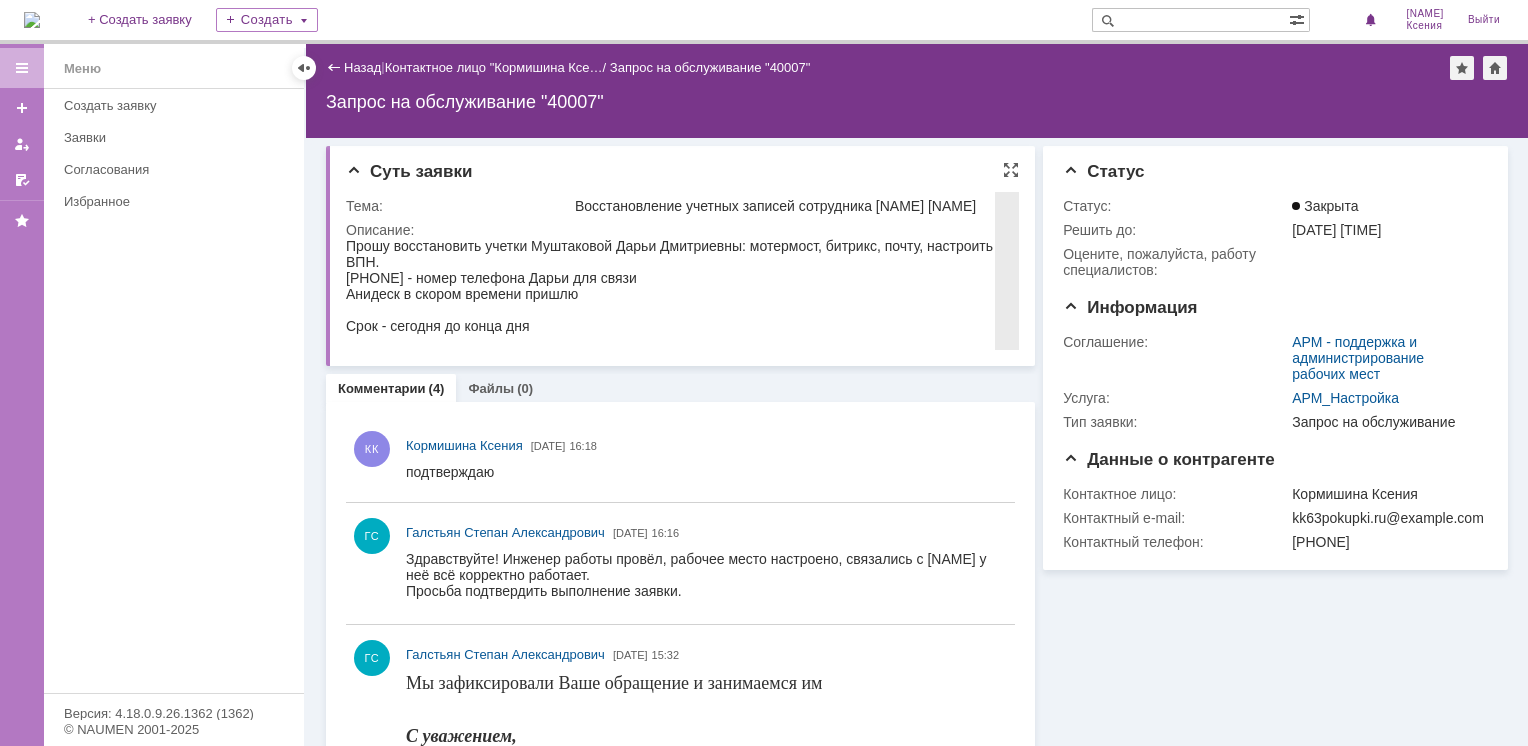 scroll, scrollTop: 0, scrollLeft: 0, axis: both 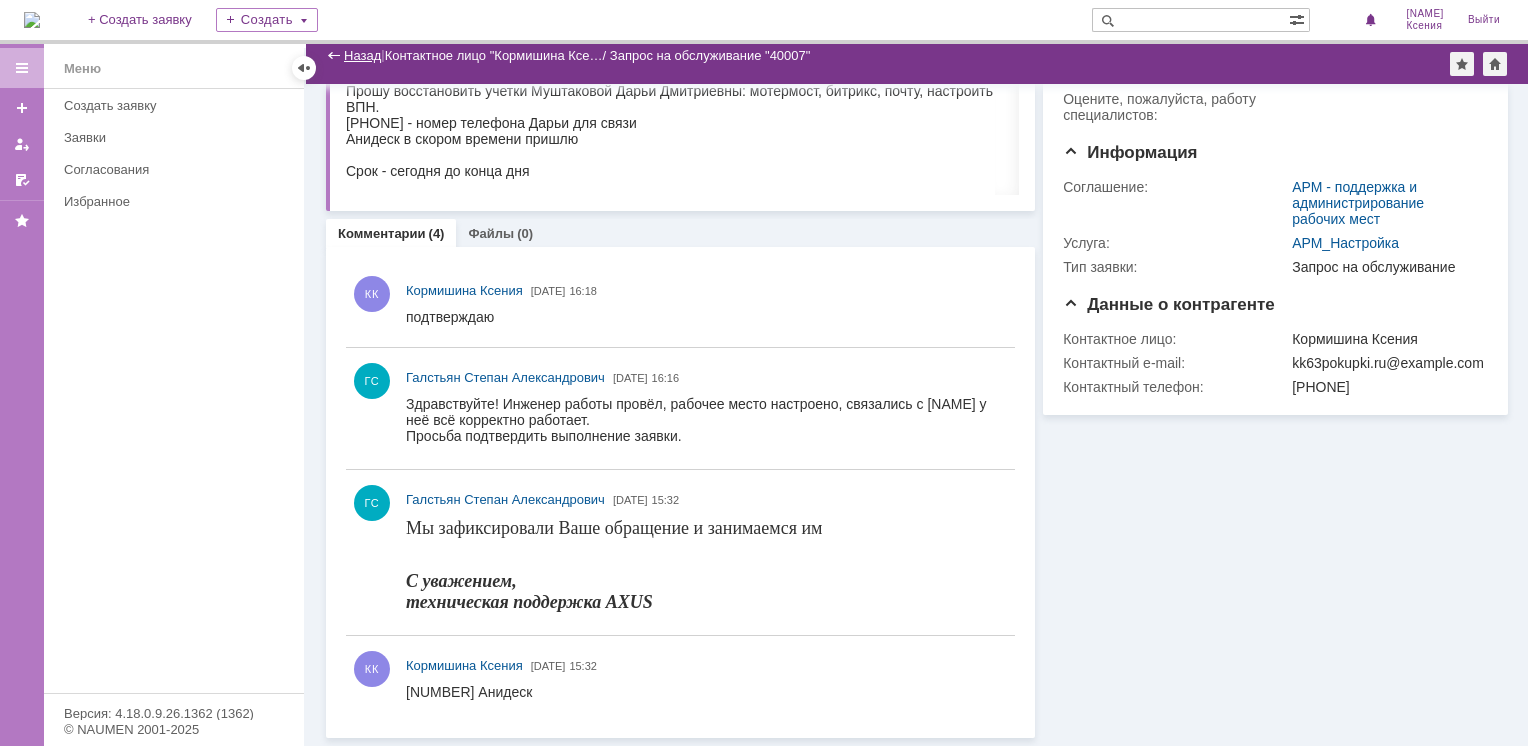 click on "Назад" at bounding box center [362, 55] 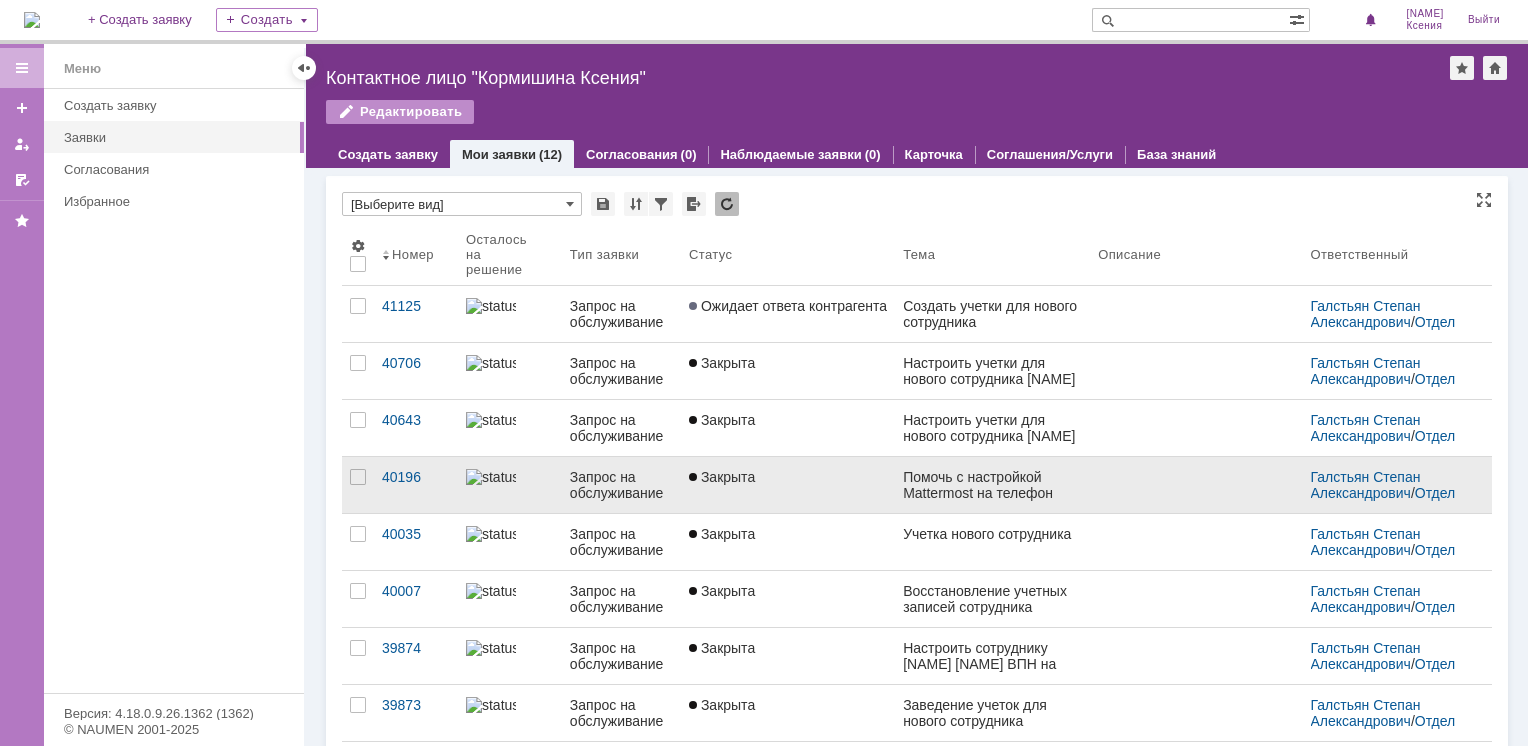 scroll, scrollTop: 0, scrollLeft: 0, axis: both 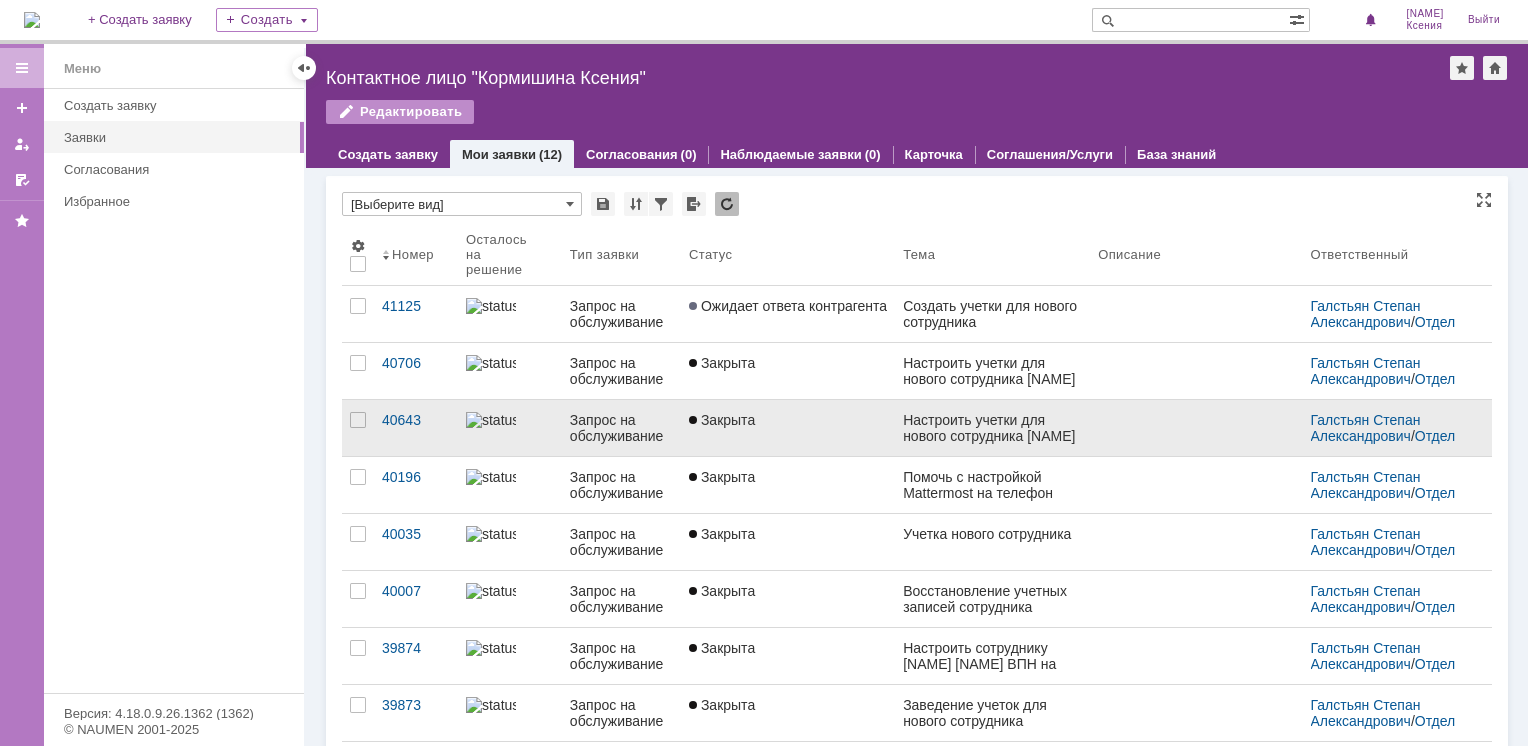 click on "Закрыта" at bounding box center [722, 420] 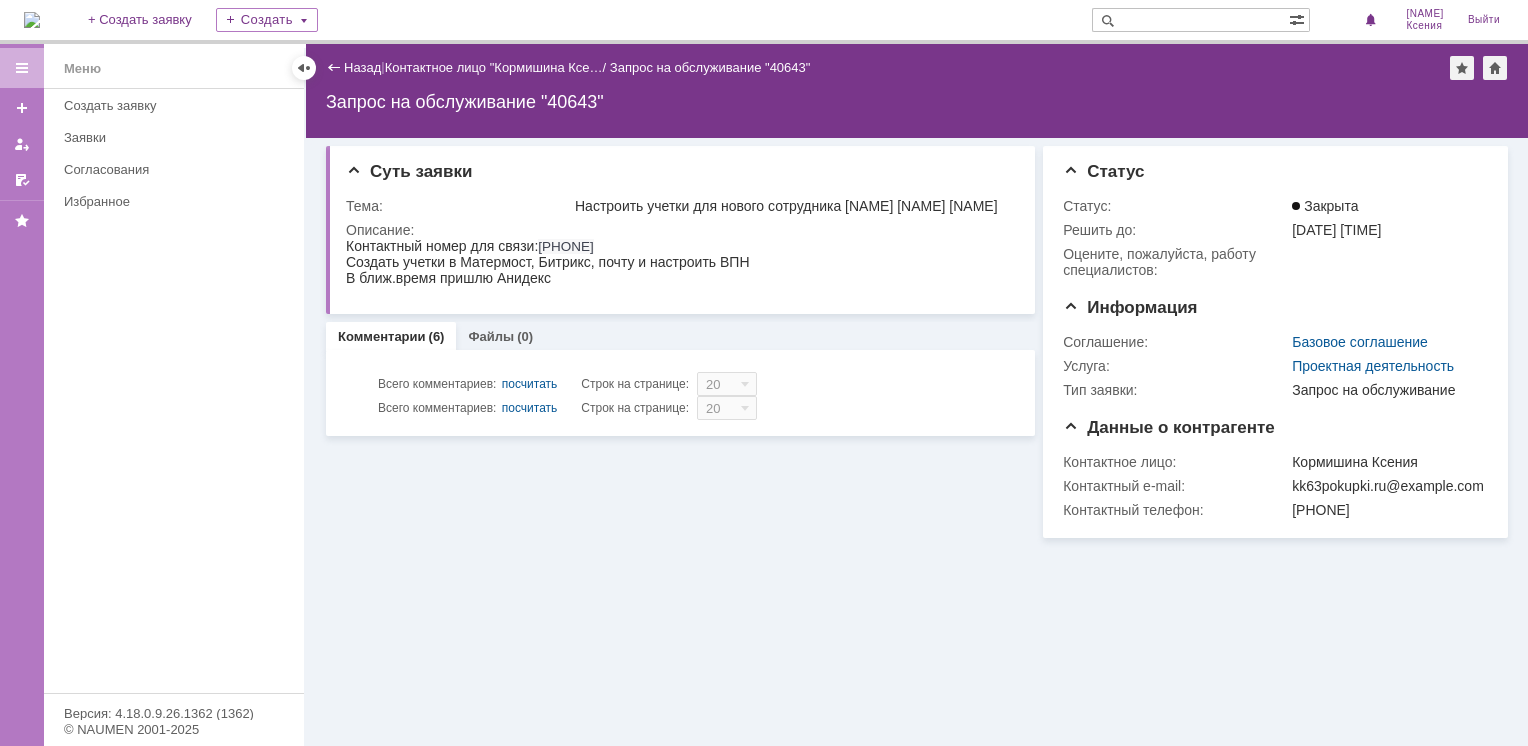scroll, scrollTop: 0, scrollLeft: 0, axis: both 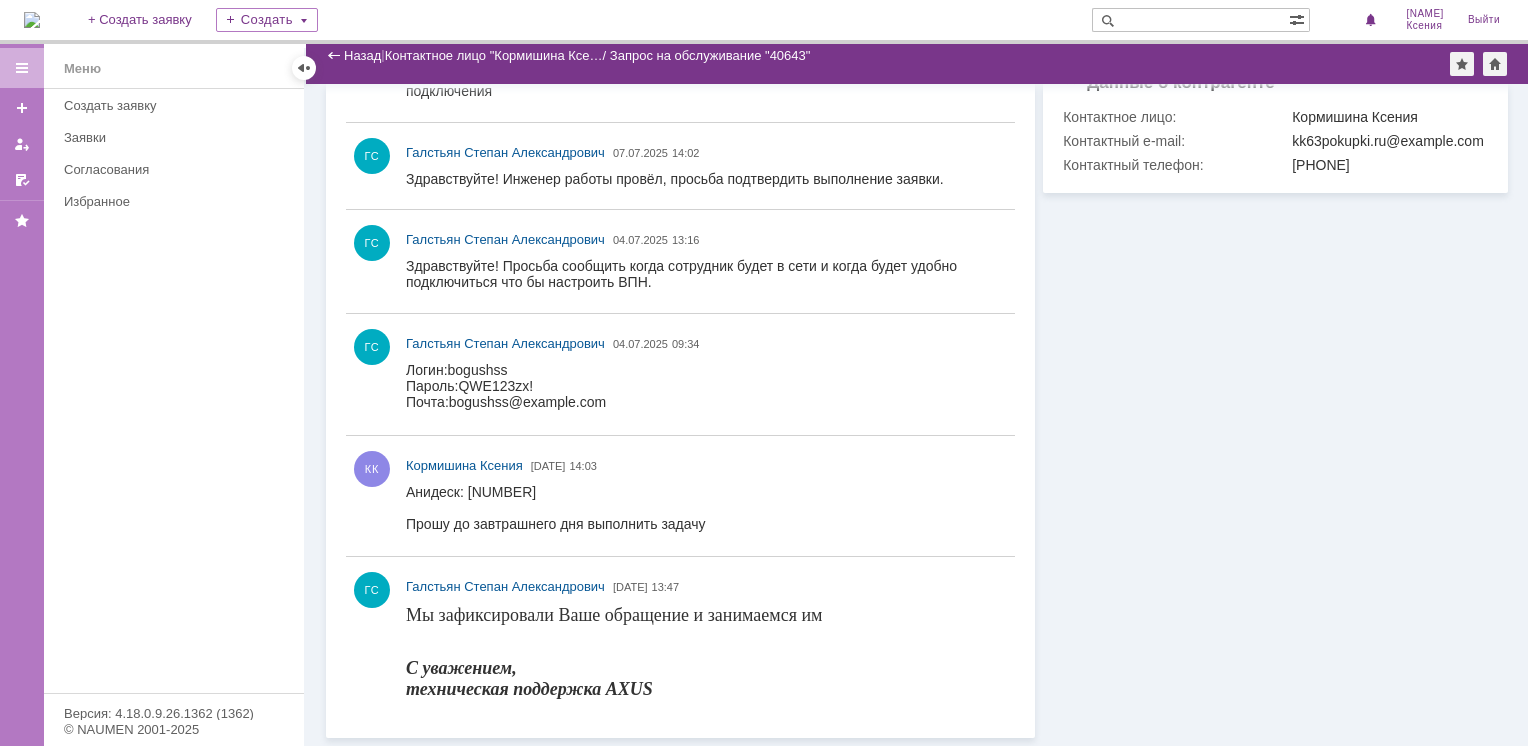 click on "Назад" at bounding box center [353, 55] 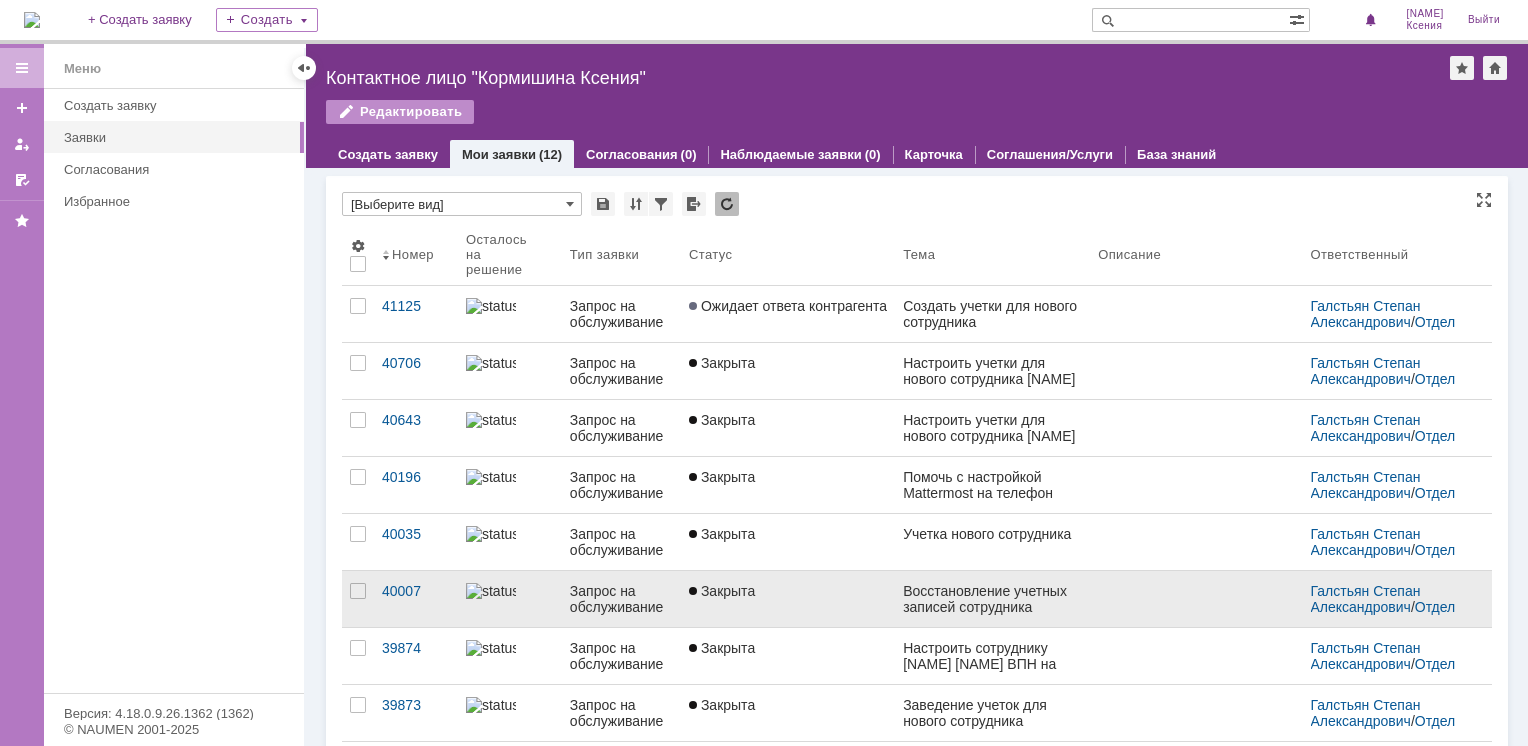 click on "Закрыта" at bounding box center [722, 591] 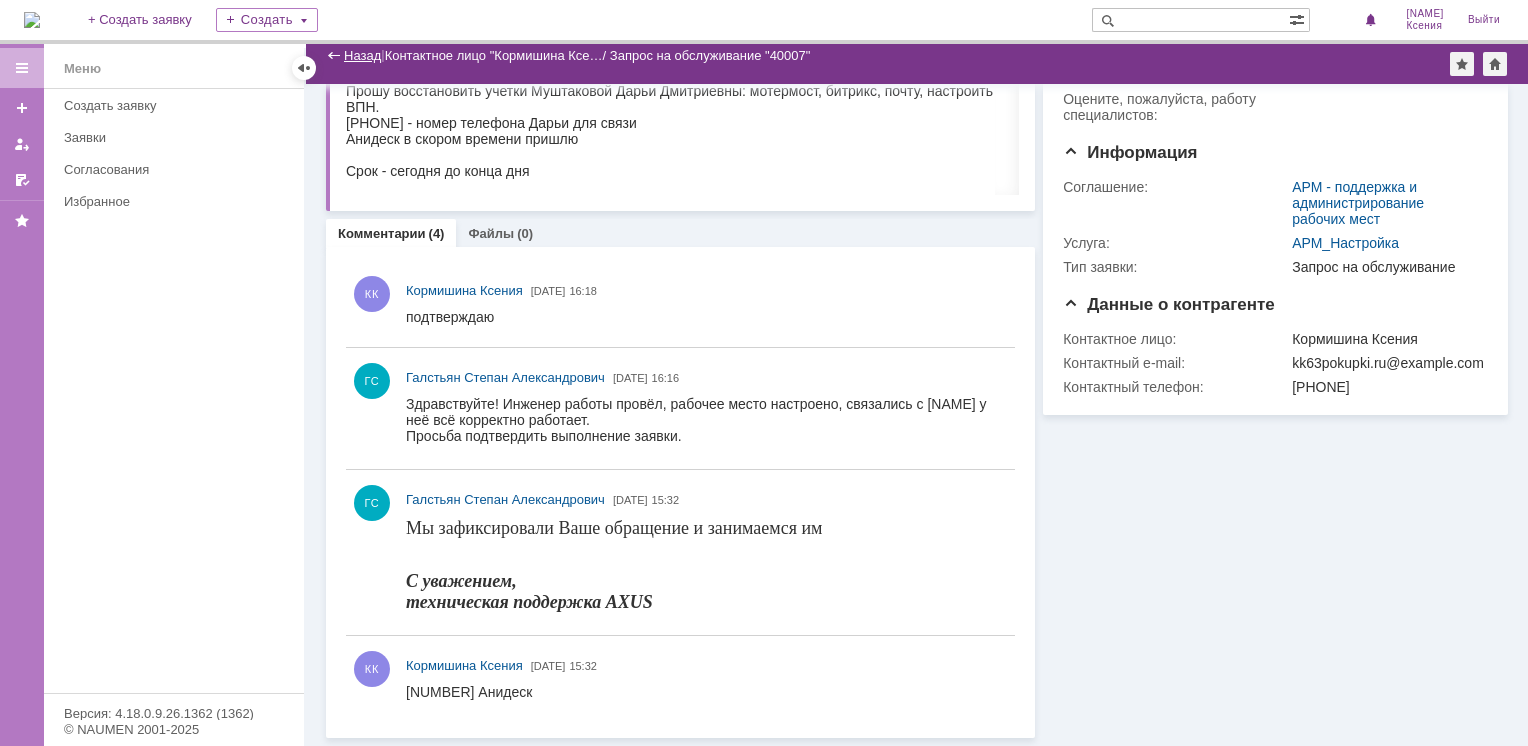 click on "Назад" at bounding box center (362, 55) 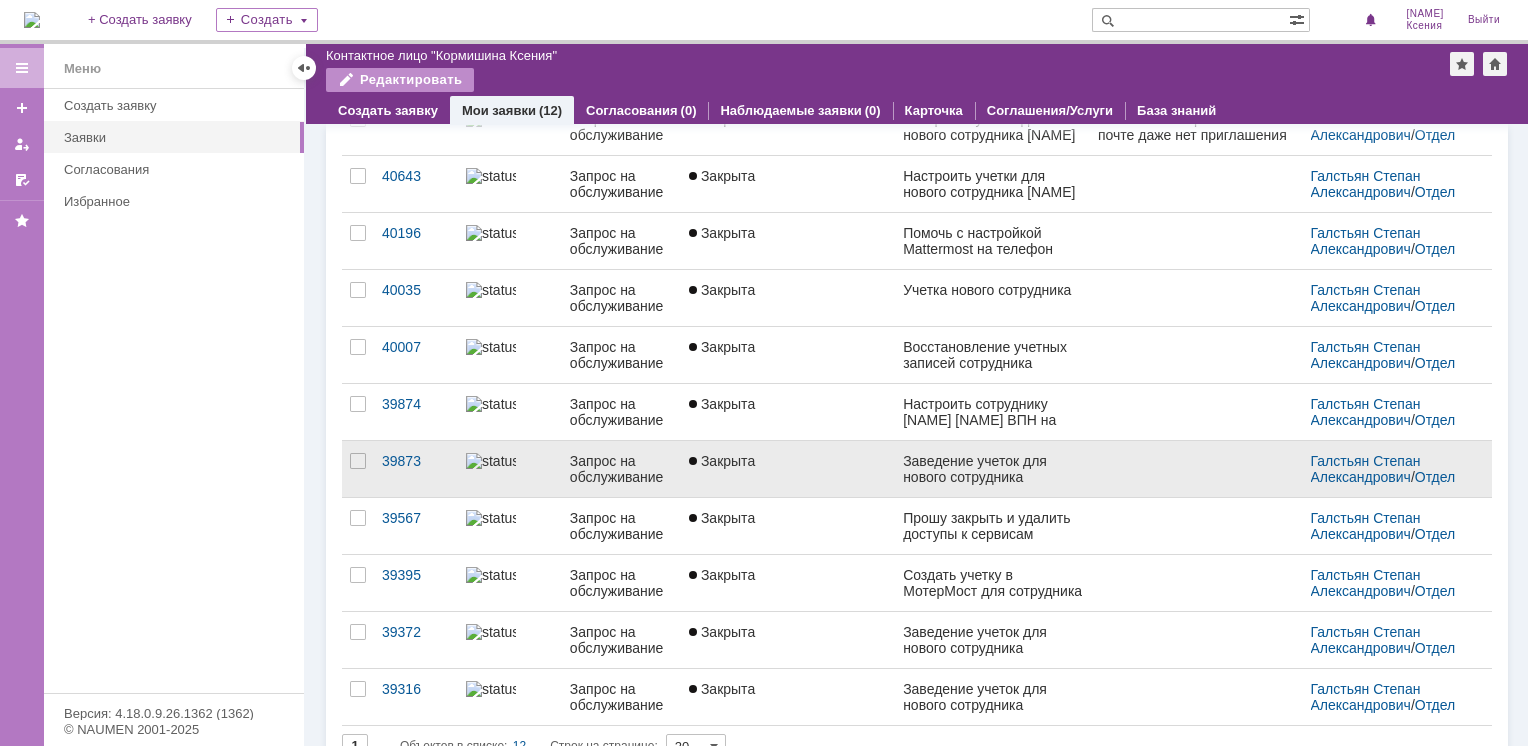 click on "Закрыта" at bounding box center (788, 461) 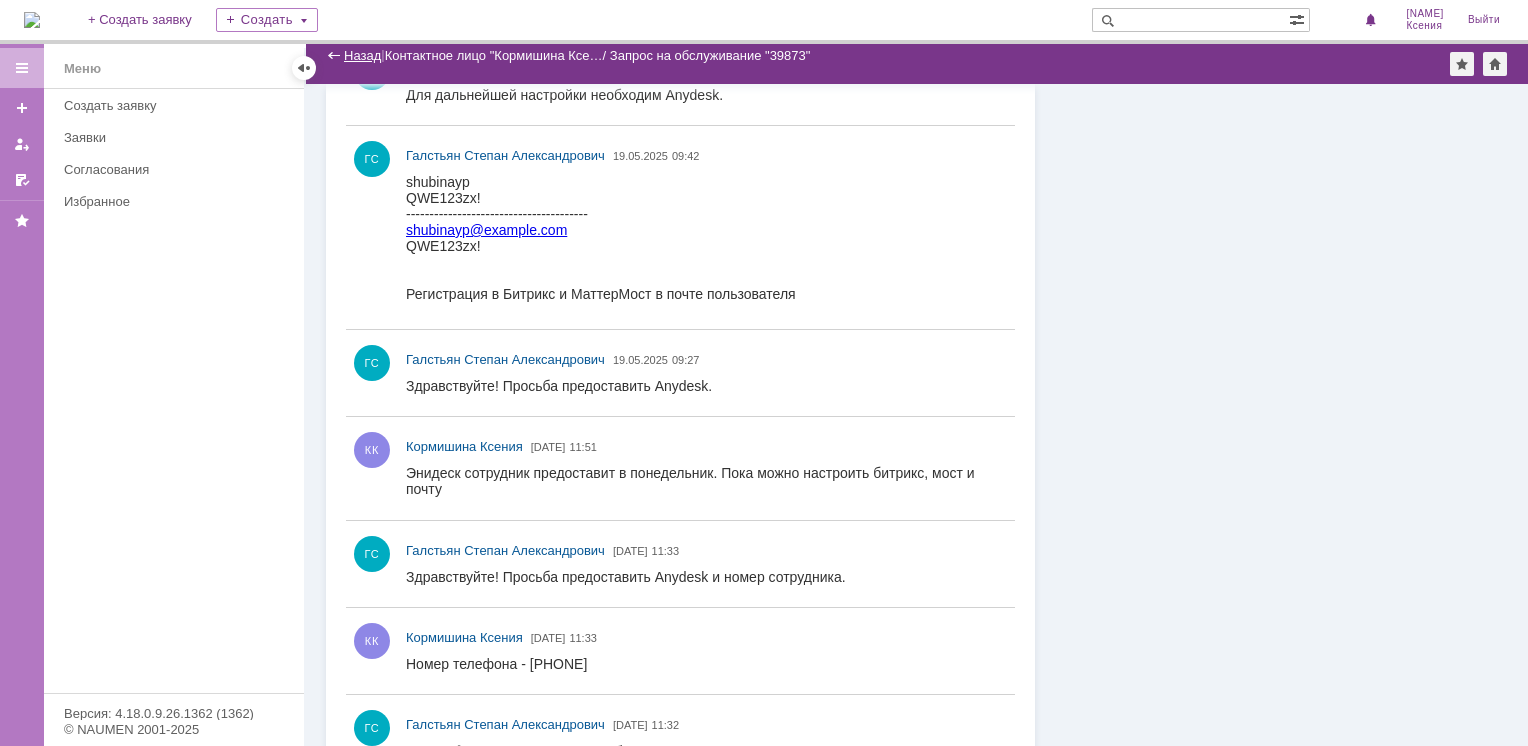click on "Назад" at bounding box center (362, 55) 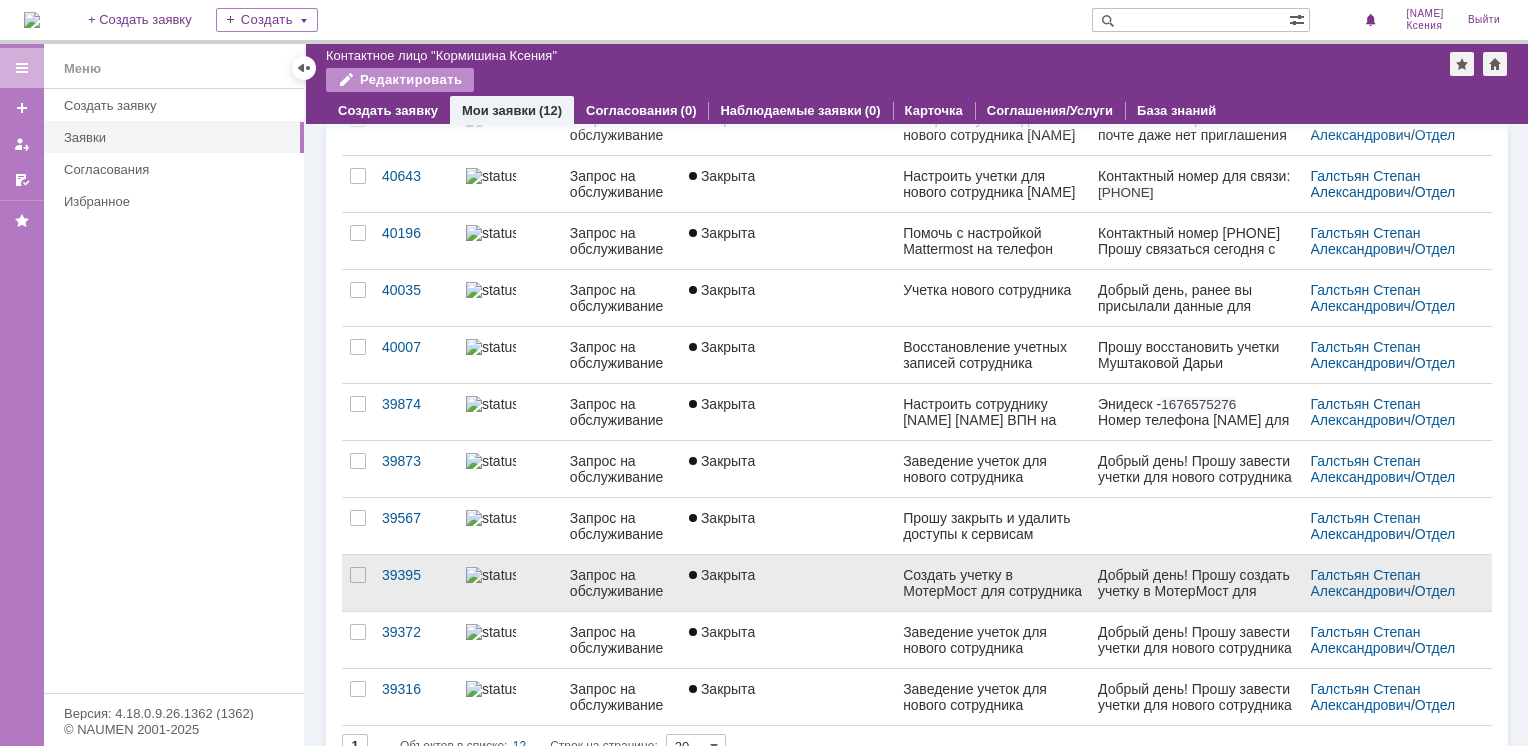 click on "Закрыта" at bounding box center [722, 575] 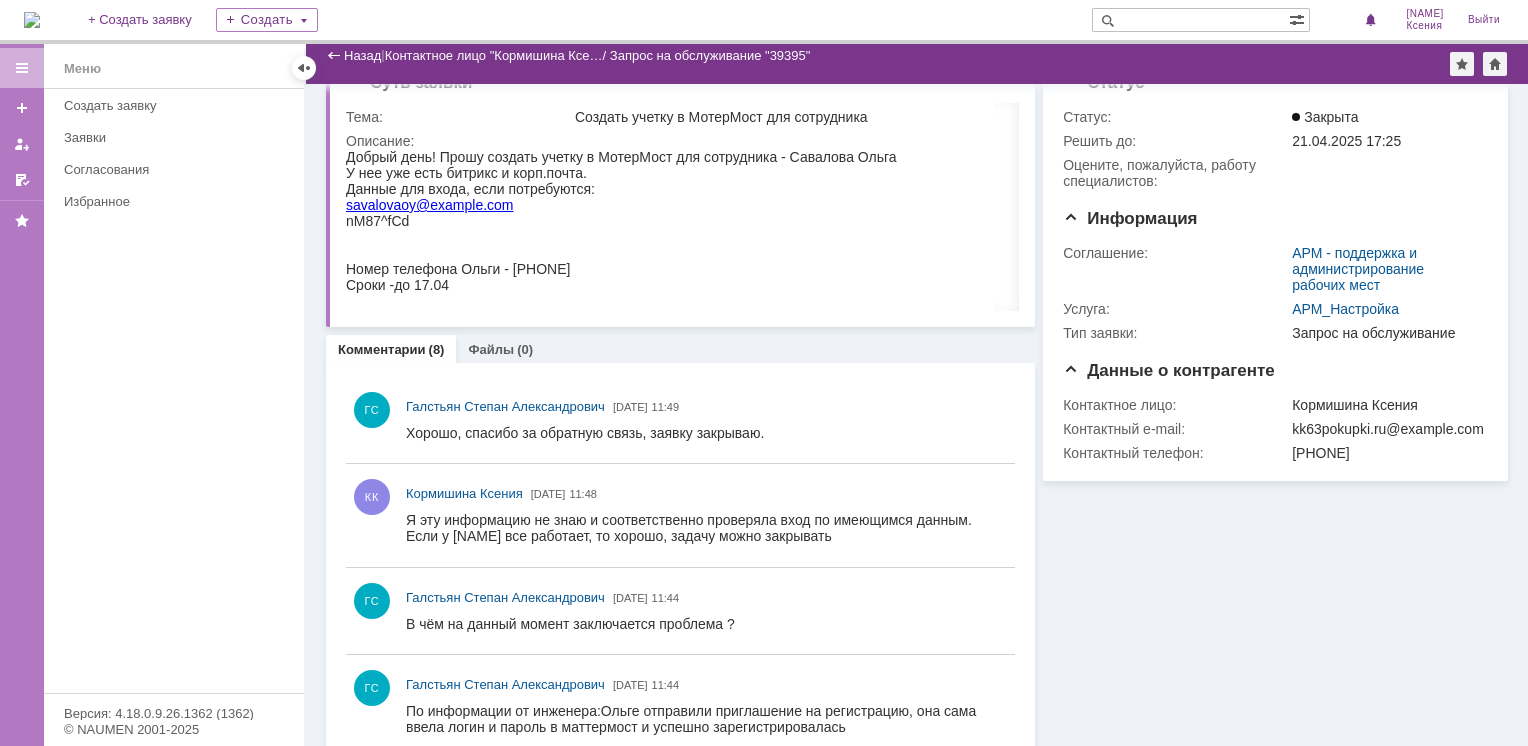 click on "На домашнюю + Создать заявку Создать [NAME] [NAME] Выйти" at bounding box center [764, 22] 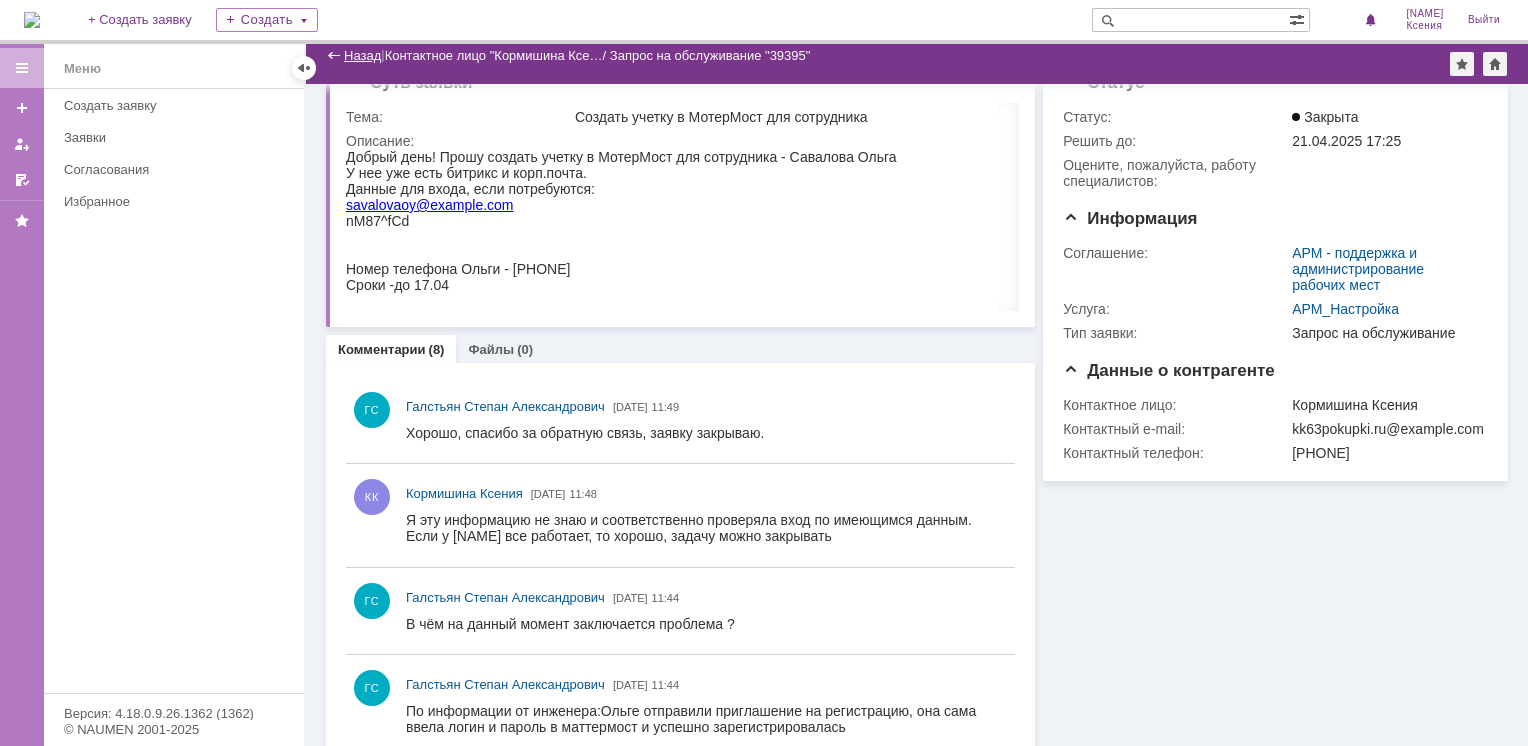 click on "Назад" at bounding box center [362, 55] 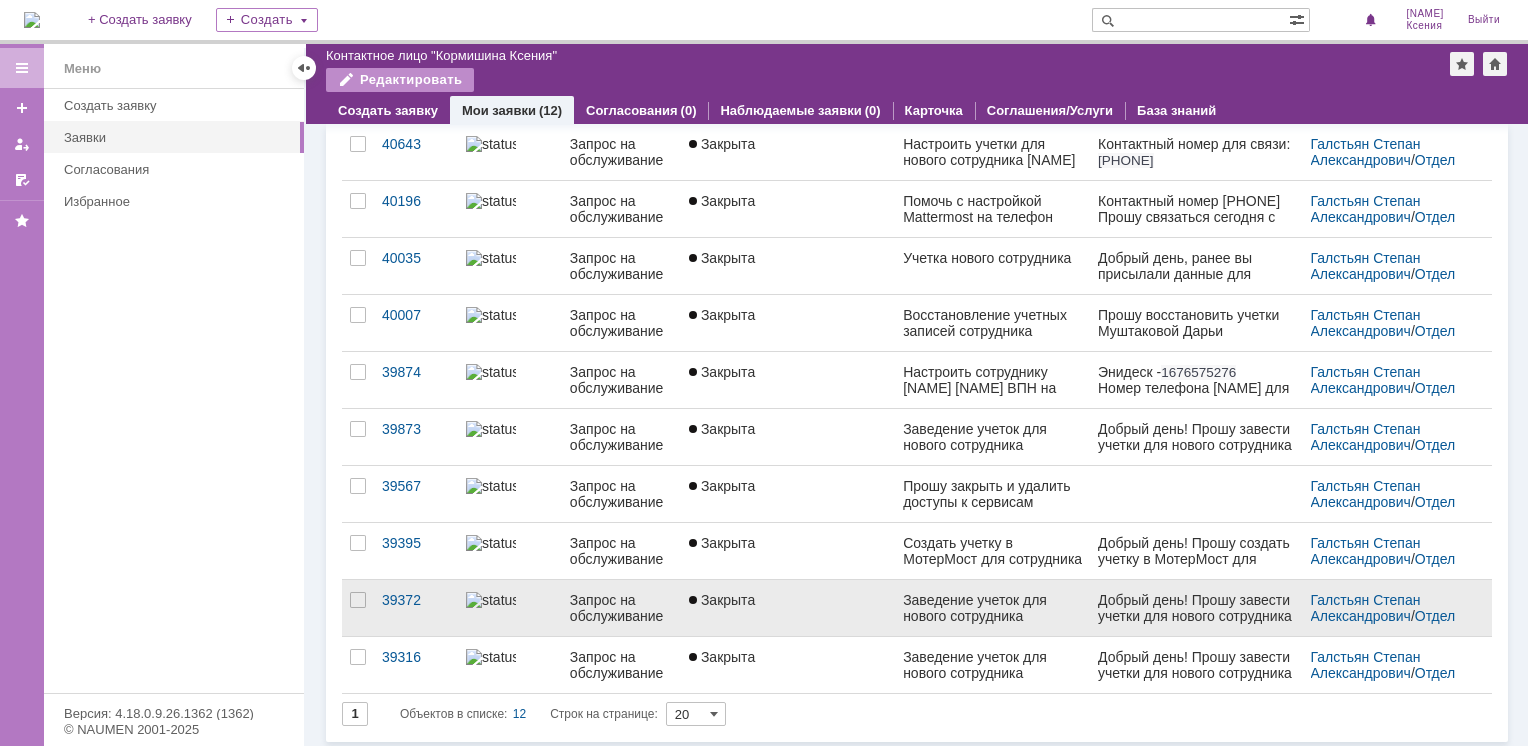 click on "Закрыта" at bounding box center [722, 600] 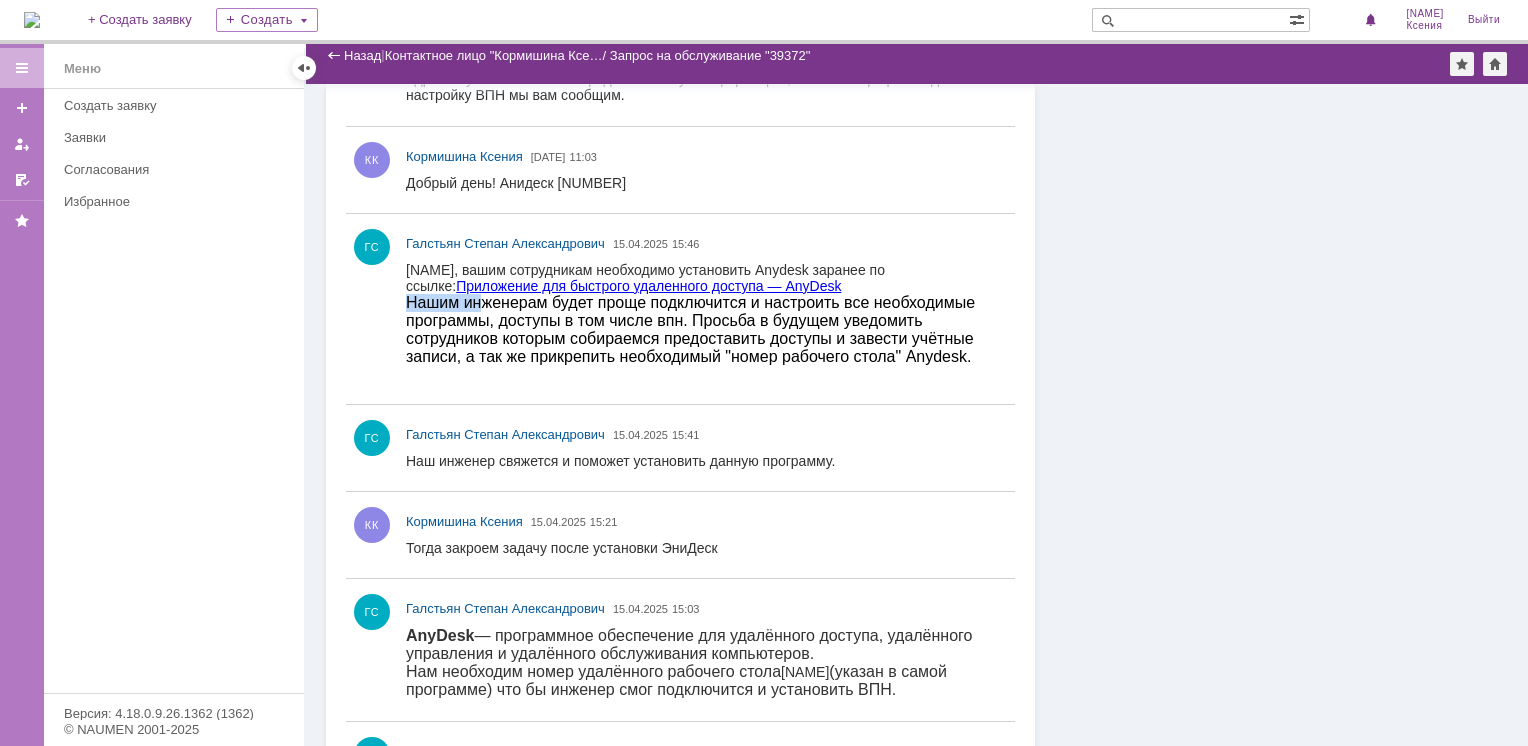 drag, startPoint x: 848, startPoint y: 296, endPoint x: 484, endPoint y: 296, distance: 364 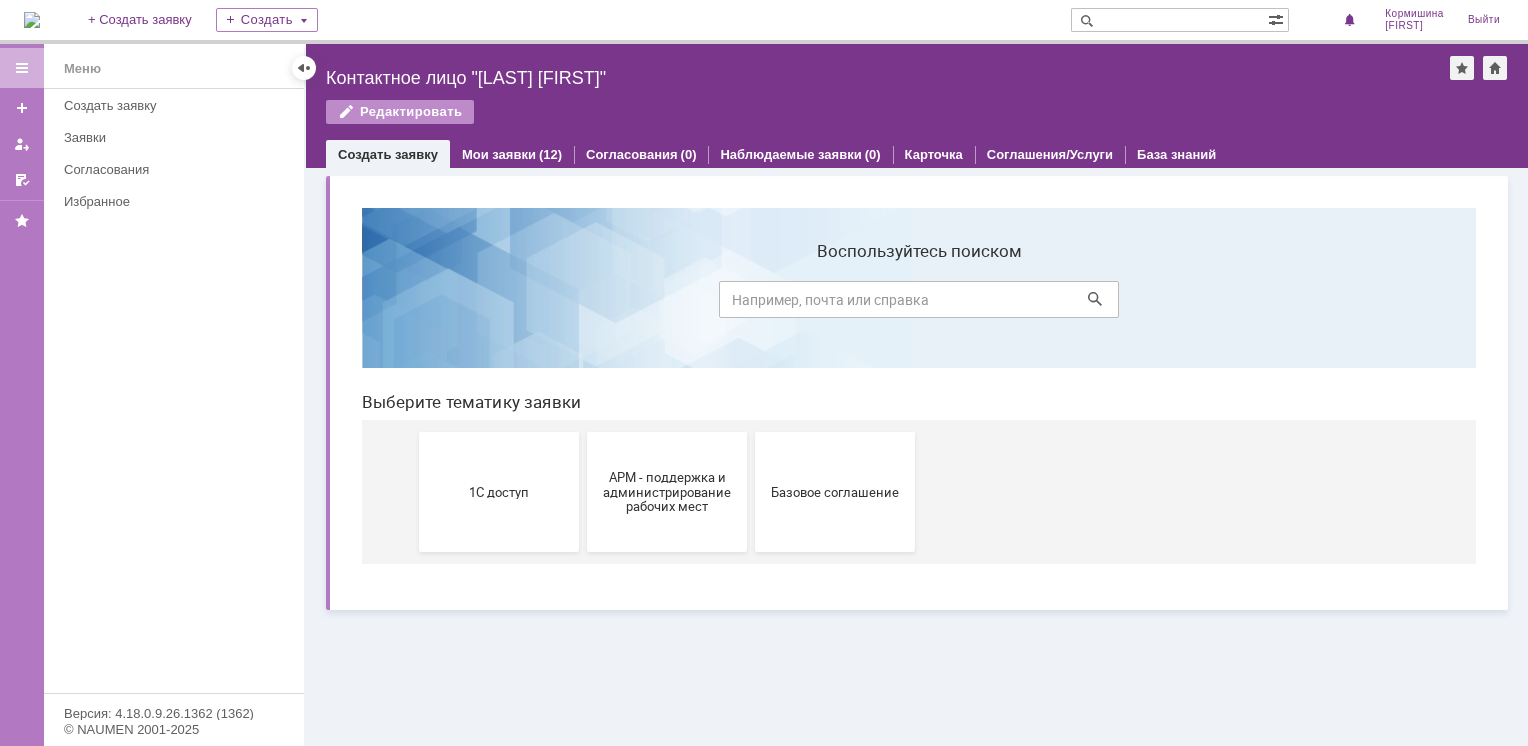 scroll, scrollTop: 0, scrollLeft: 0, axis: both 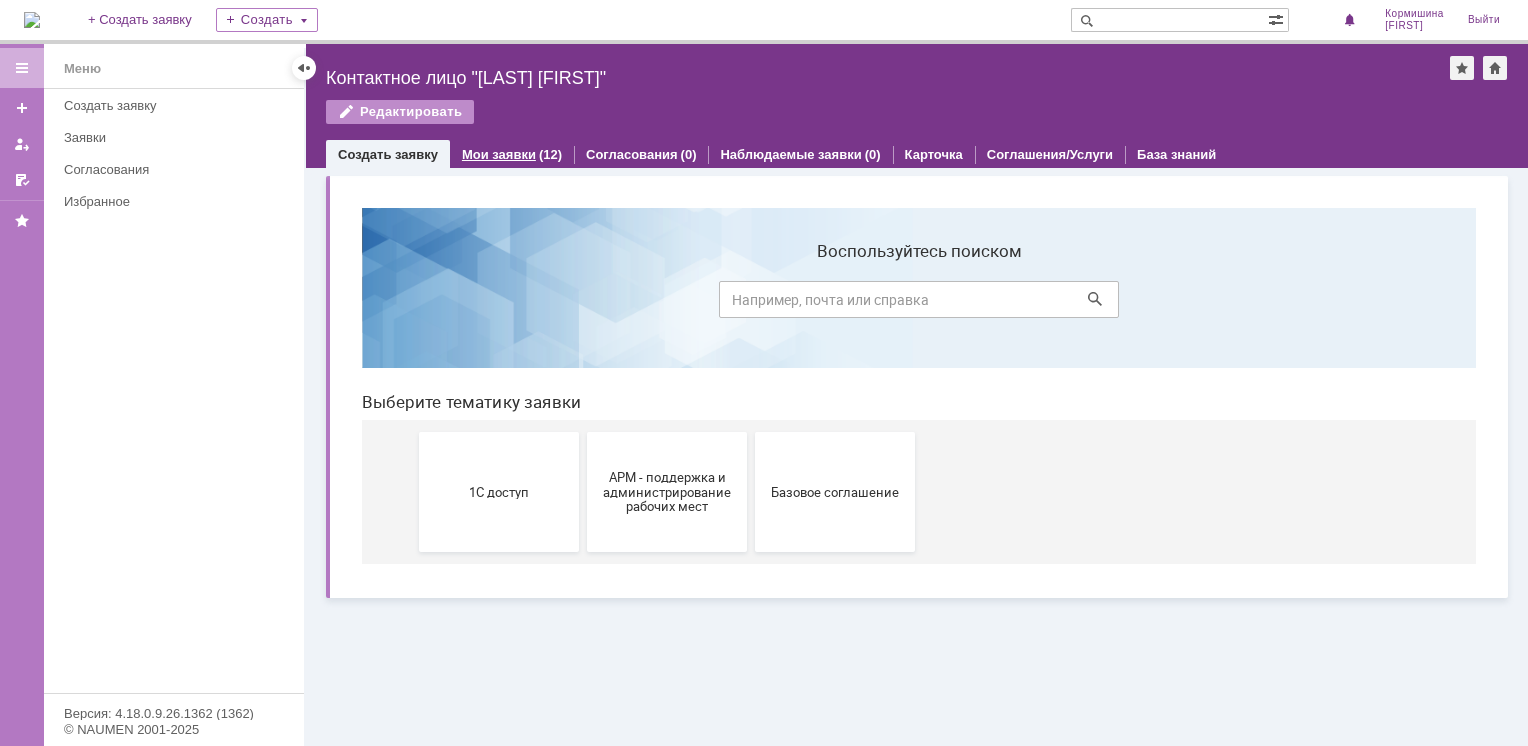 click on "Мои заявки" at bounding box center (499, 154) 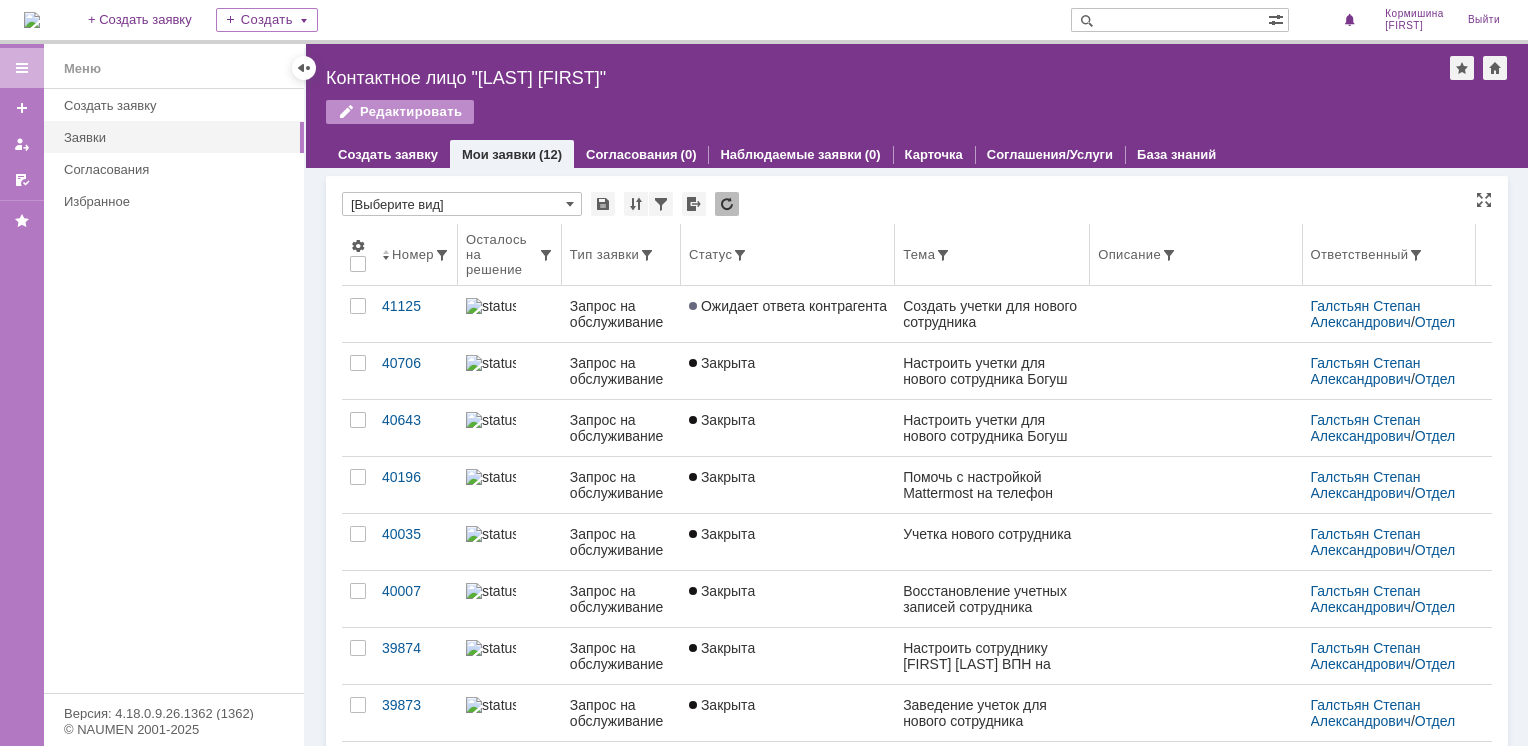 scroll, scrollTop: 0, scrollLeft: 0, axis: both 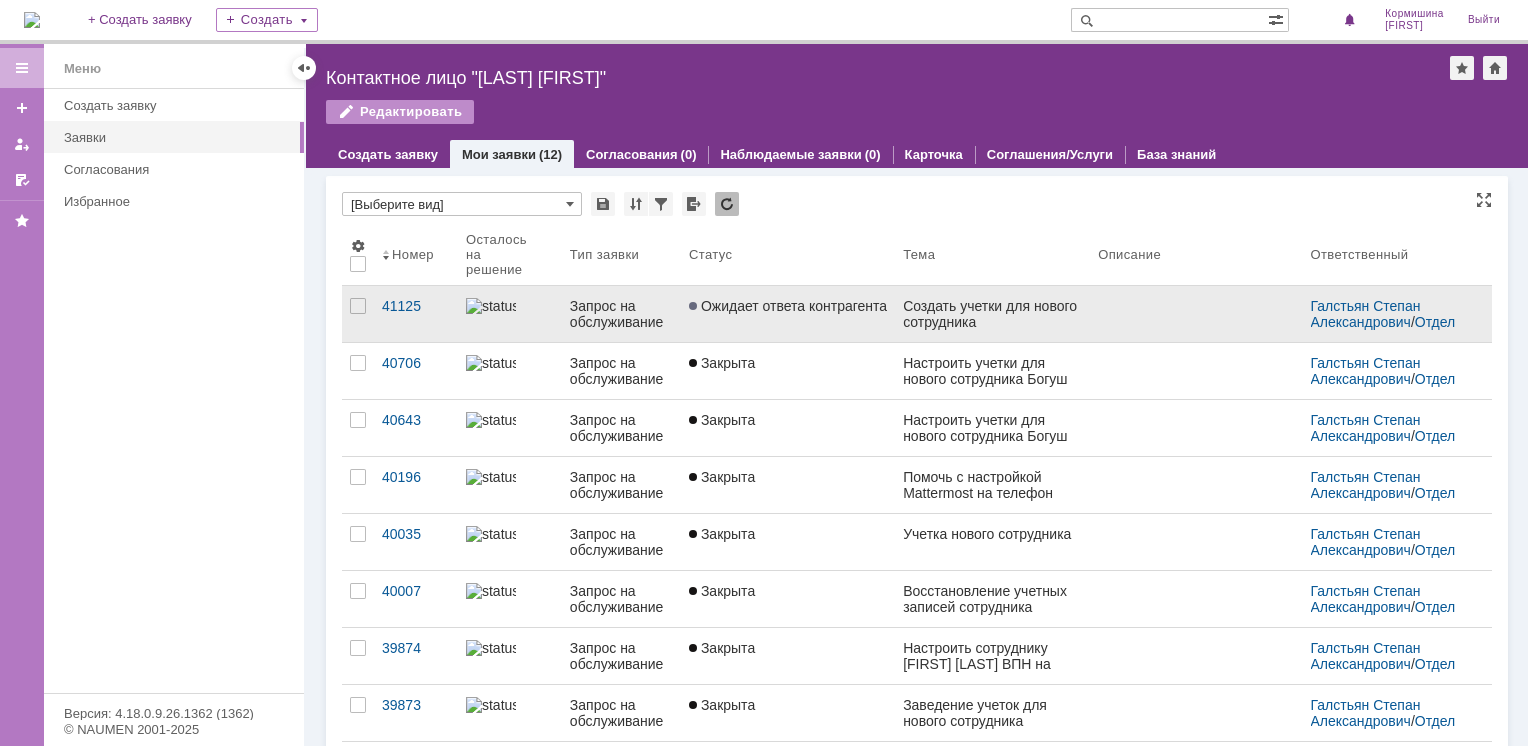 click on "Ожидает ответа контрагента" at bounding box center [788, 314] 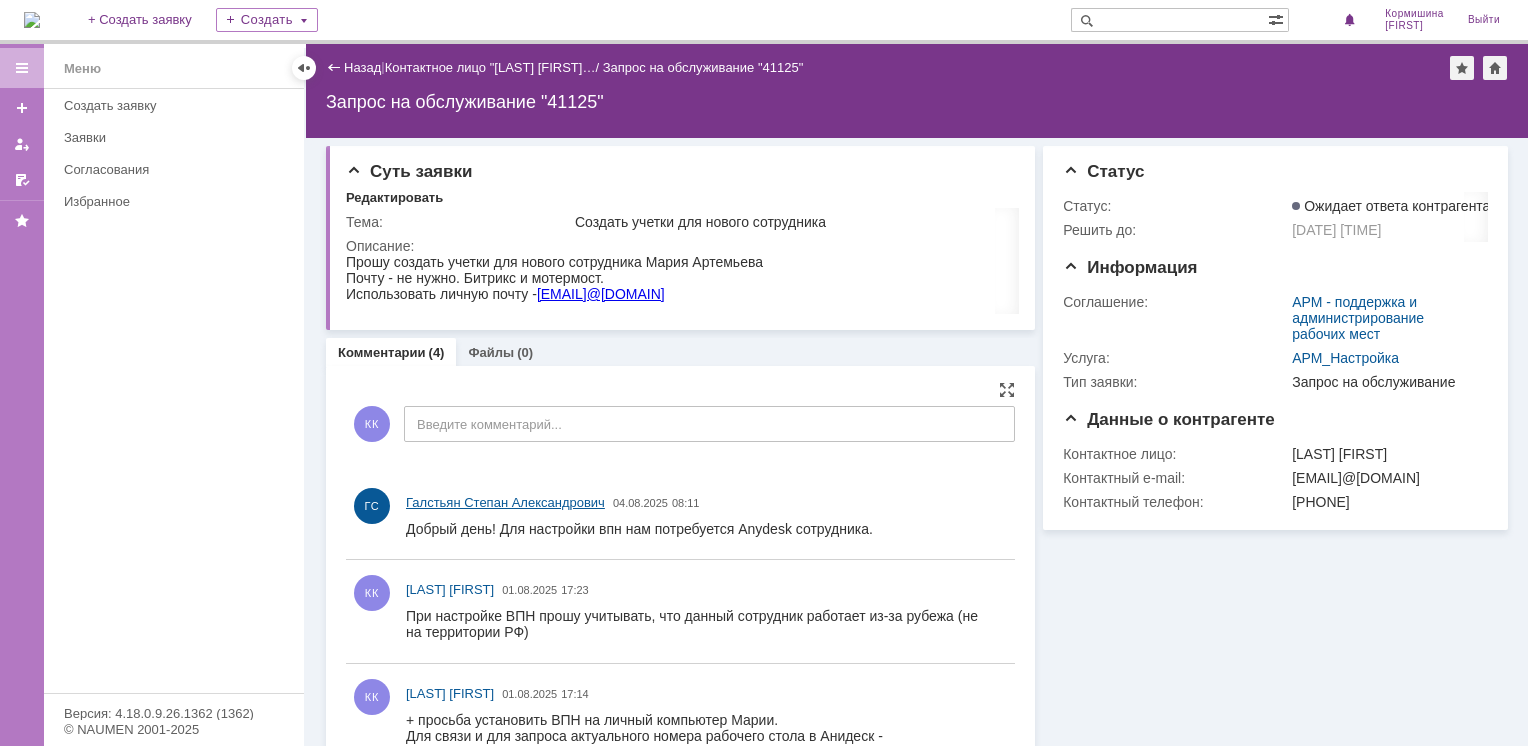 scroll, scrollTop: 0, scrollLeft: 0, axis: both 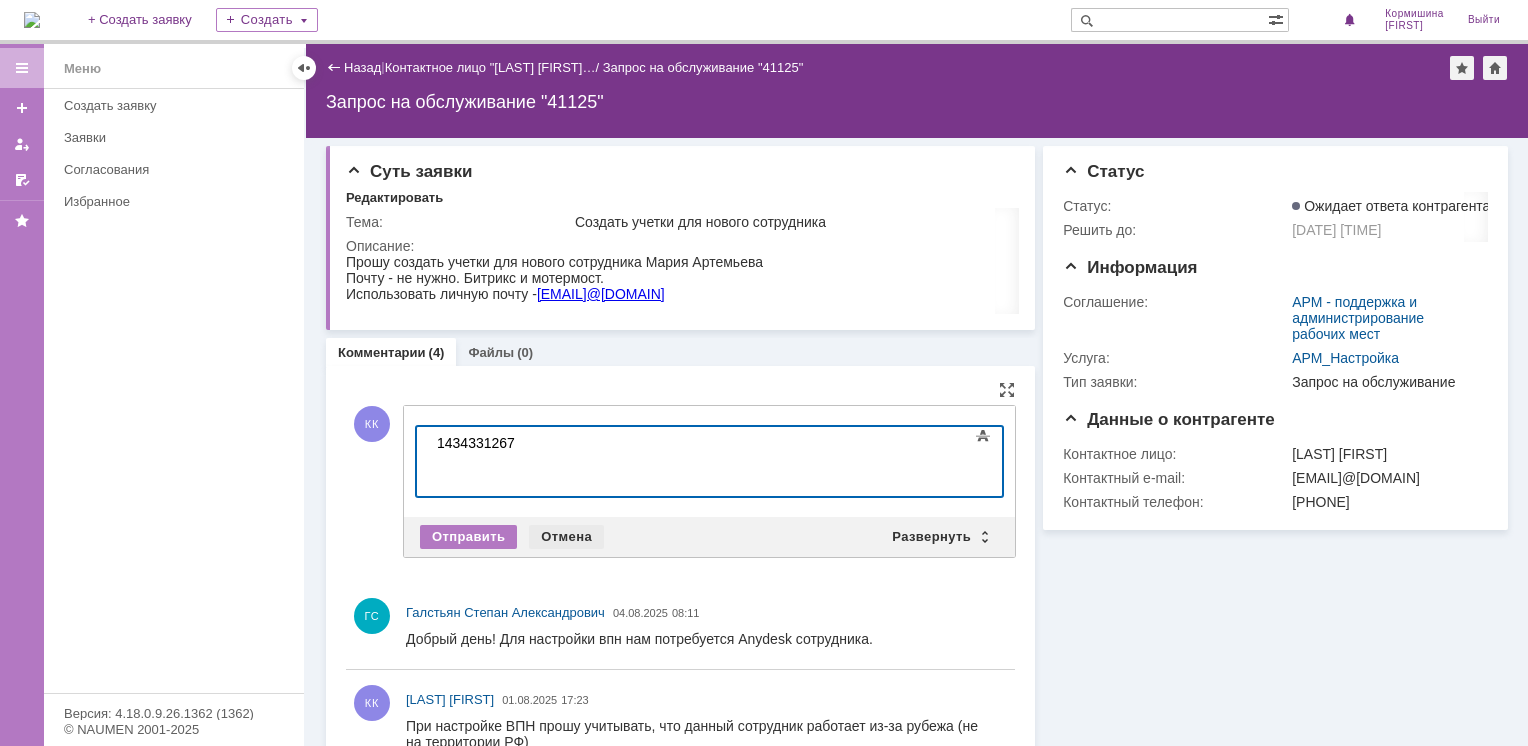 type 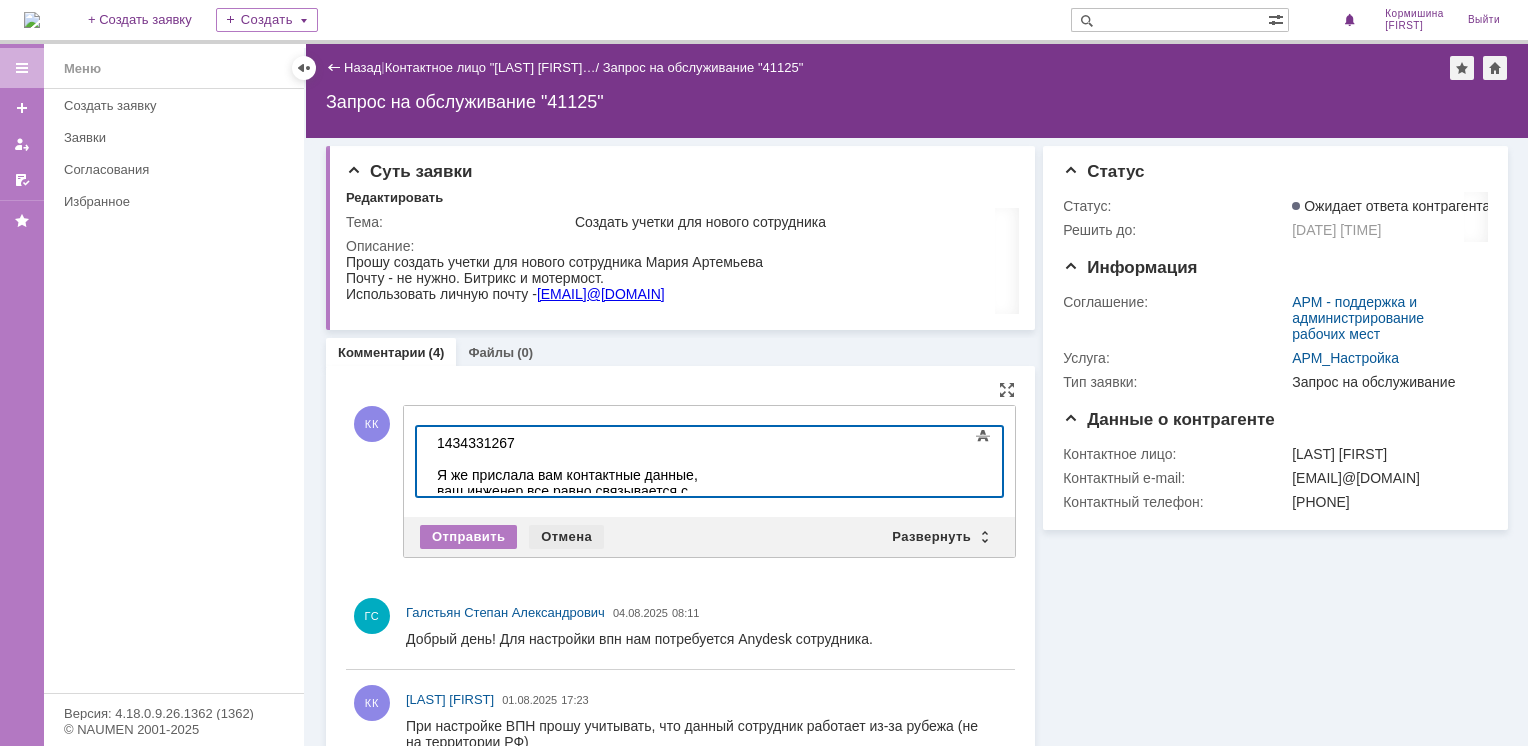 scroll, scrollTop: 140, scrollLeft: 6, axis: both 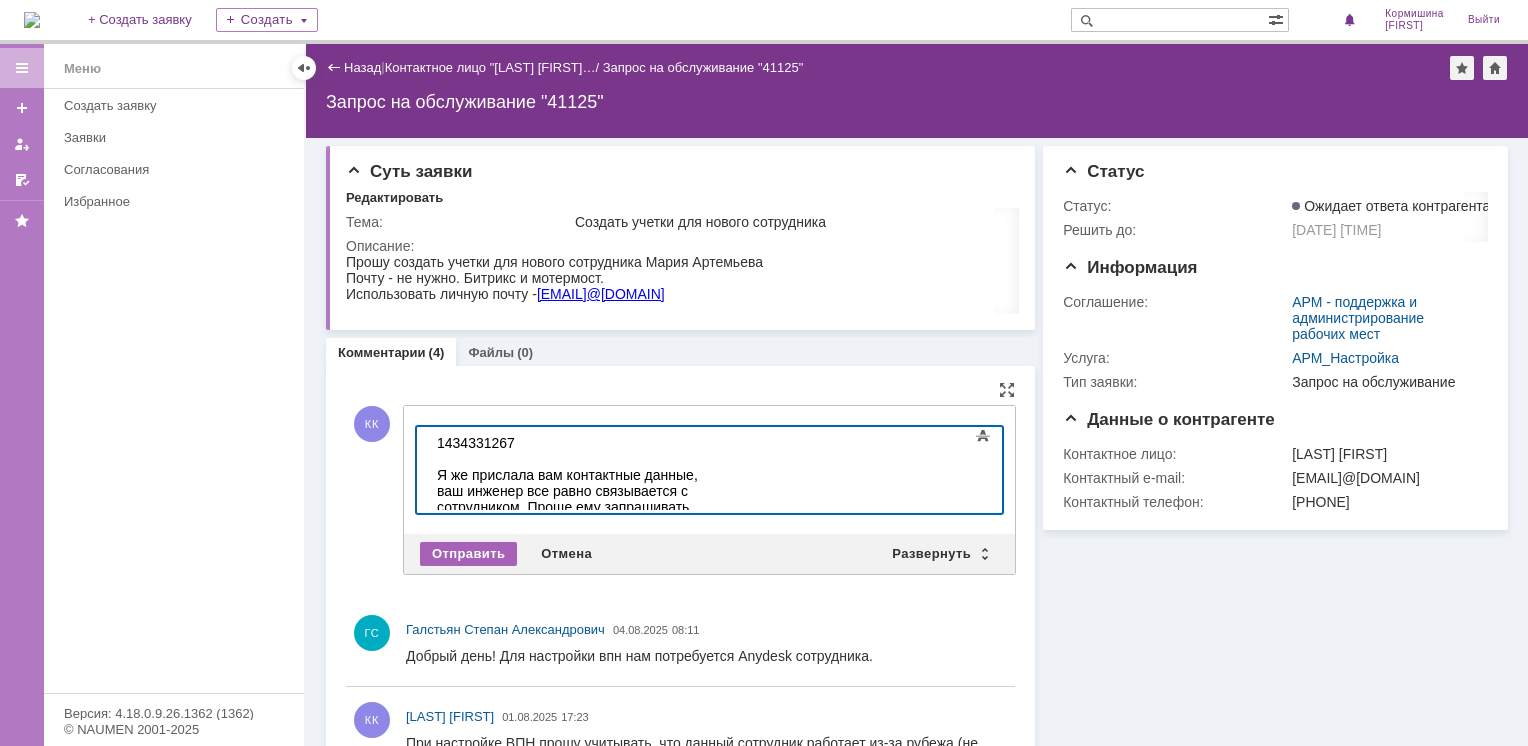 click on "Отправить" at bounding box center [468, 554] 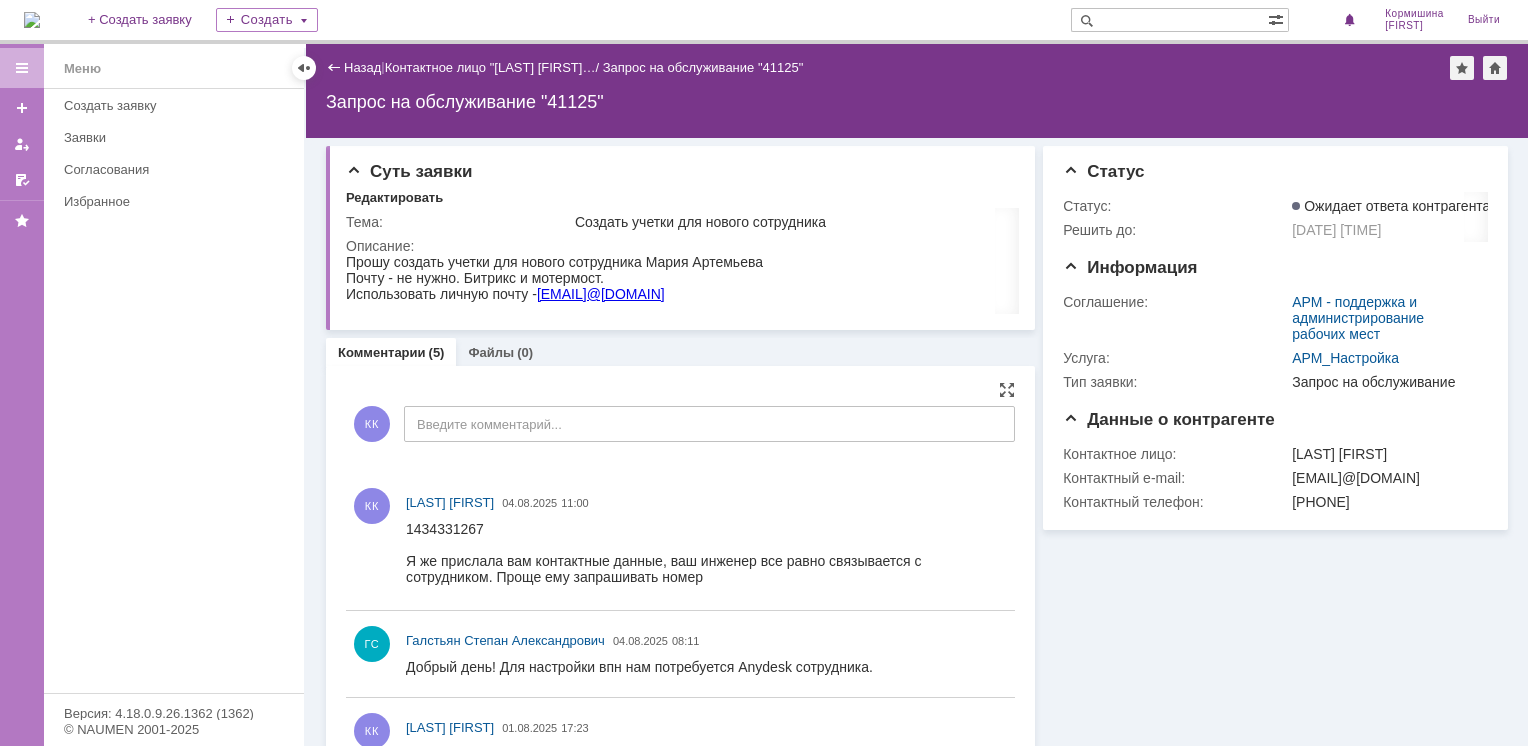scroll, scrollTop: 0, scrollLeft: 0, axis: both 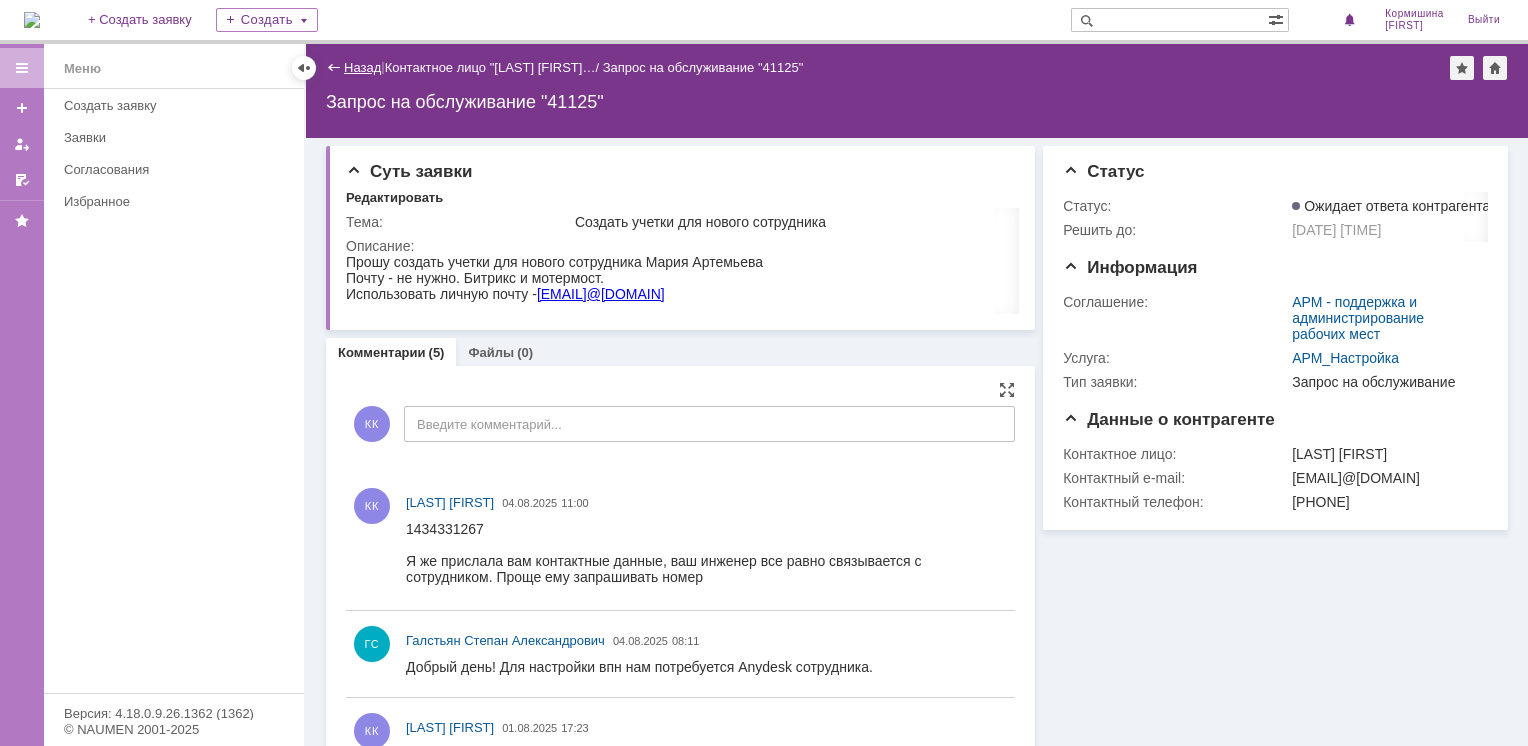 click on "Назад" at bounding box center [362, 67] 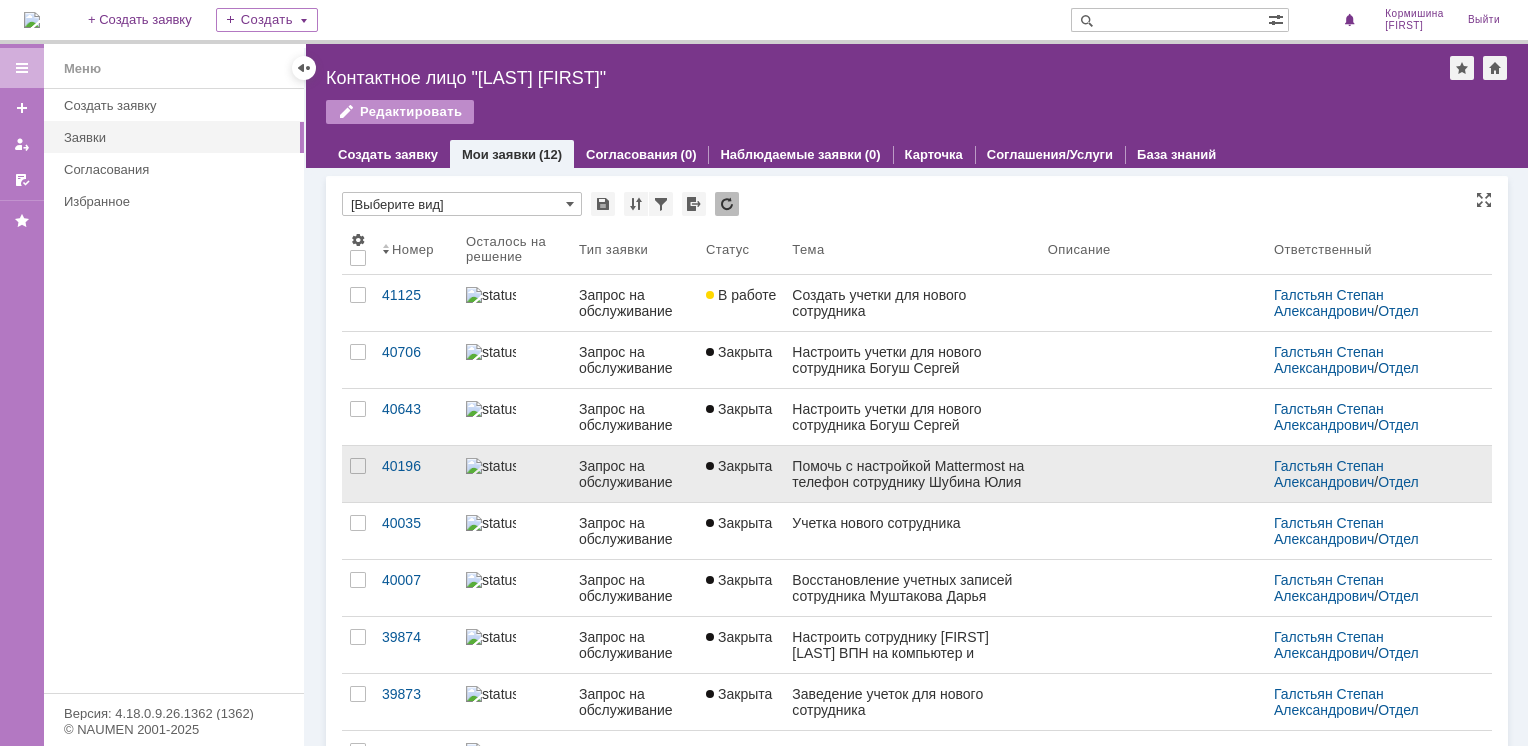 scroll, scrollTop: 0, scrollLeft: 0, axis: both 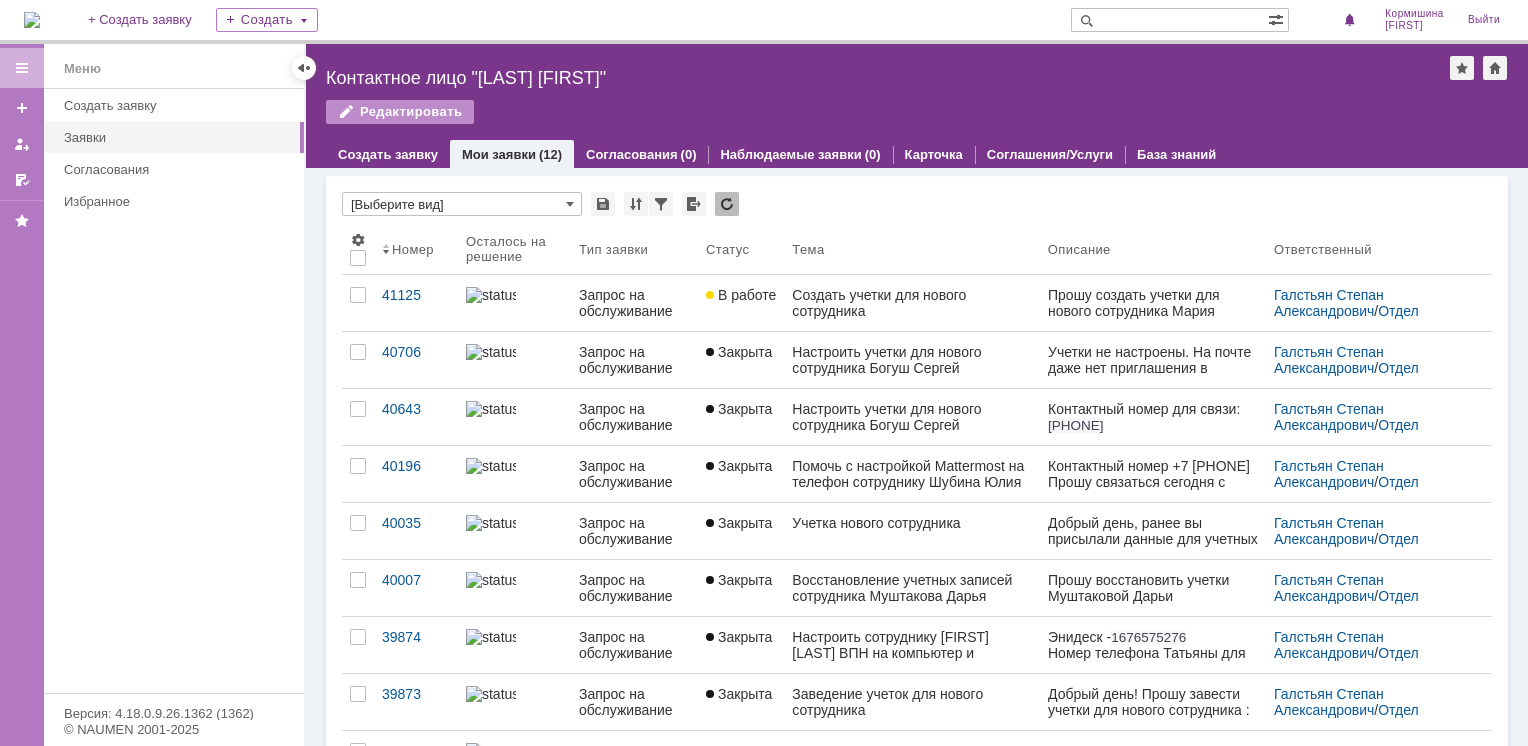 click on "Меню Создать заявку Заявки Согласования Избранное" at bounding box center (174, 391) 